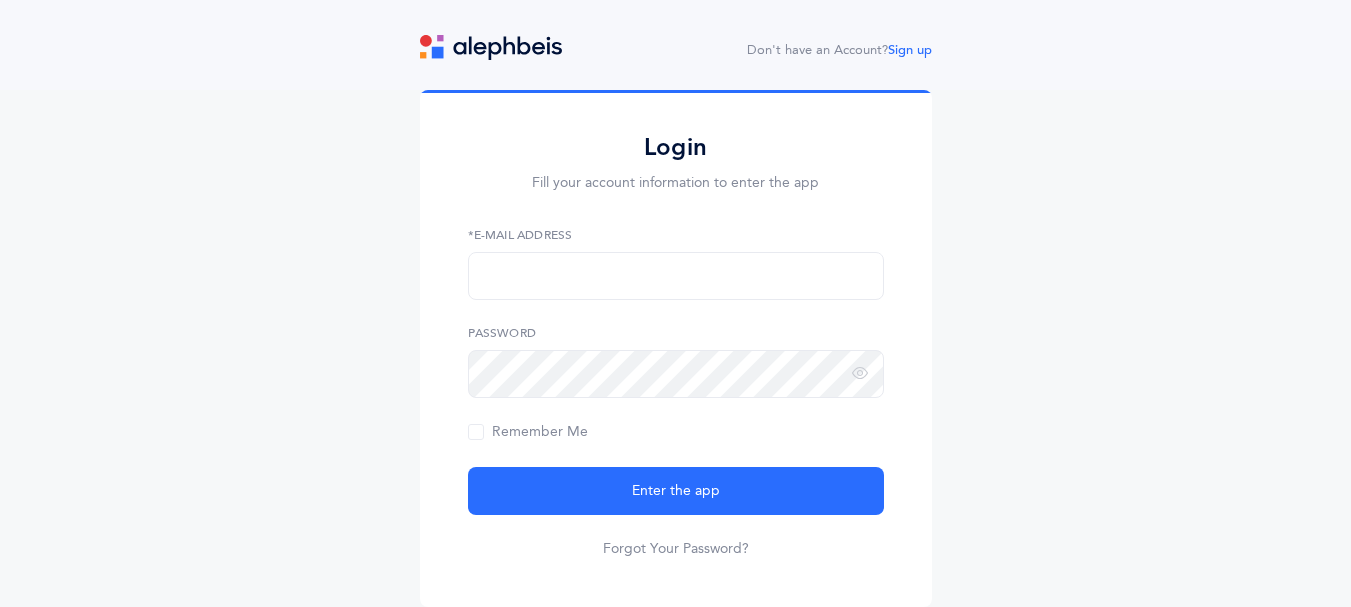 scroll, scrollTop: 0, scrollLeft: 0, axis: both 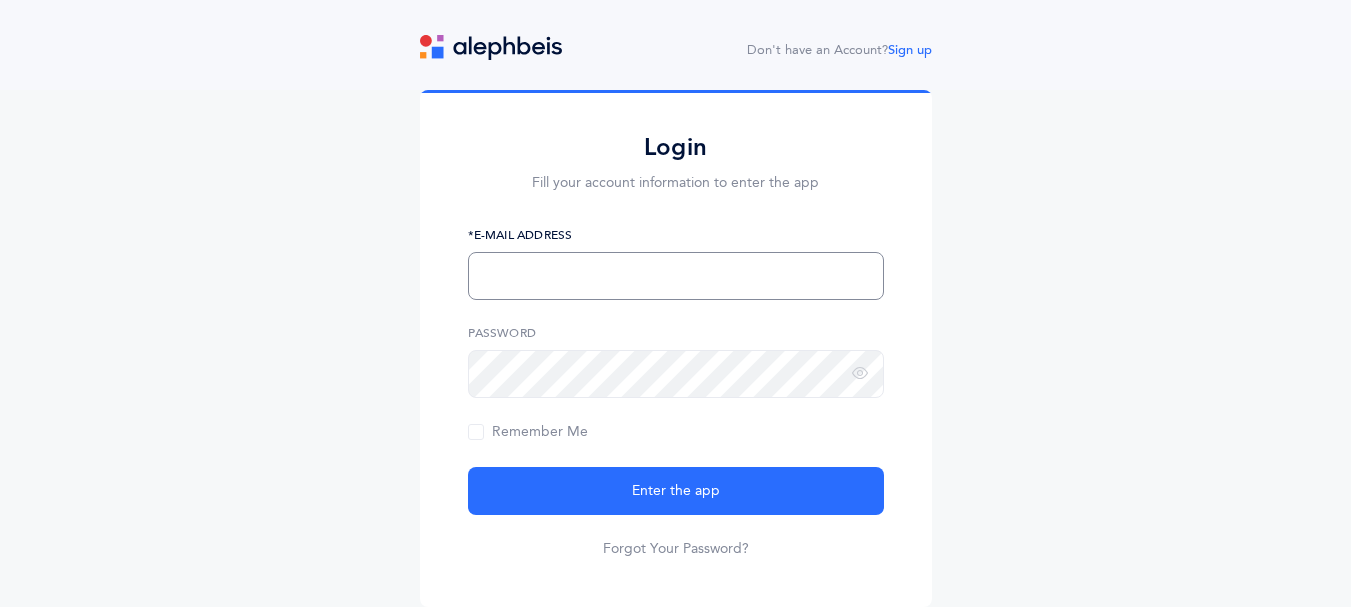 click at bounding box center (676, 276) 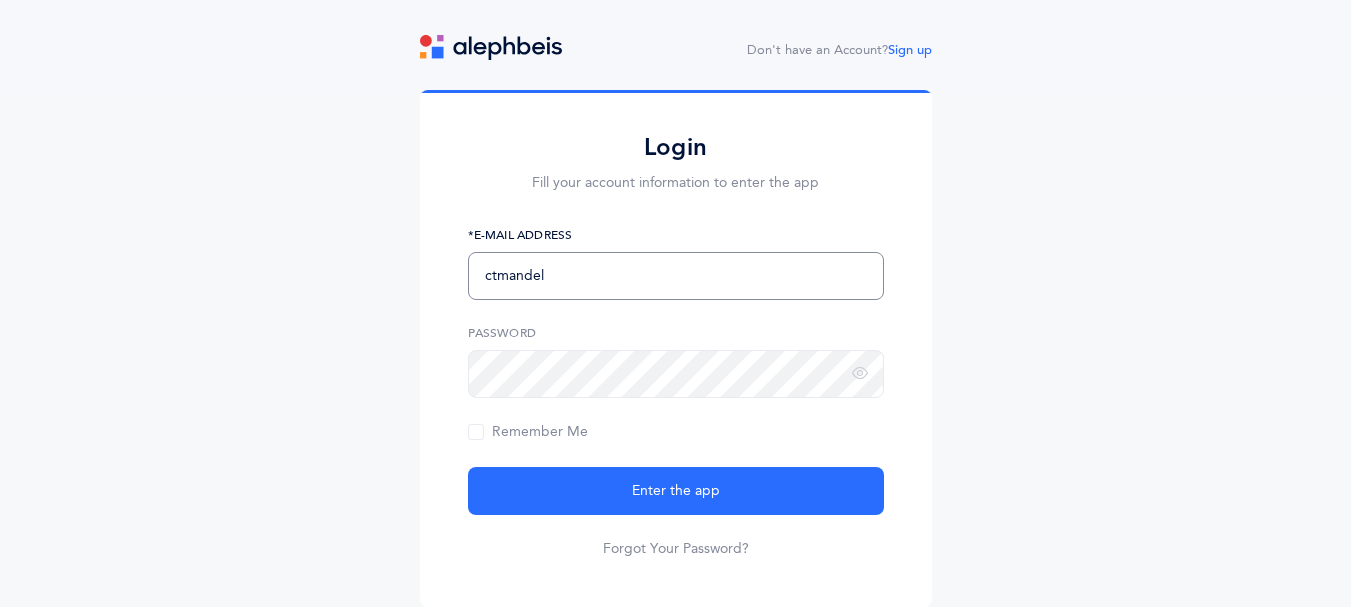 type on "[EMAIL_ADDRESS][DOMAIN_NAME]" 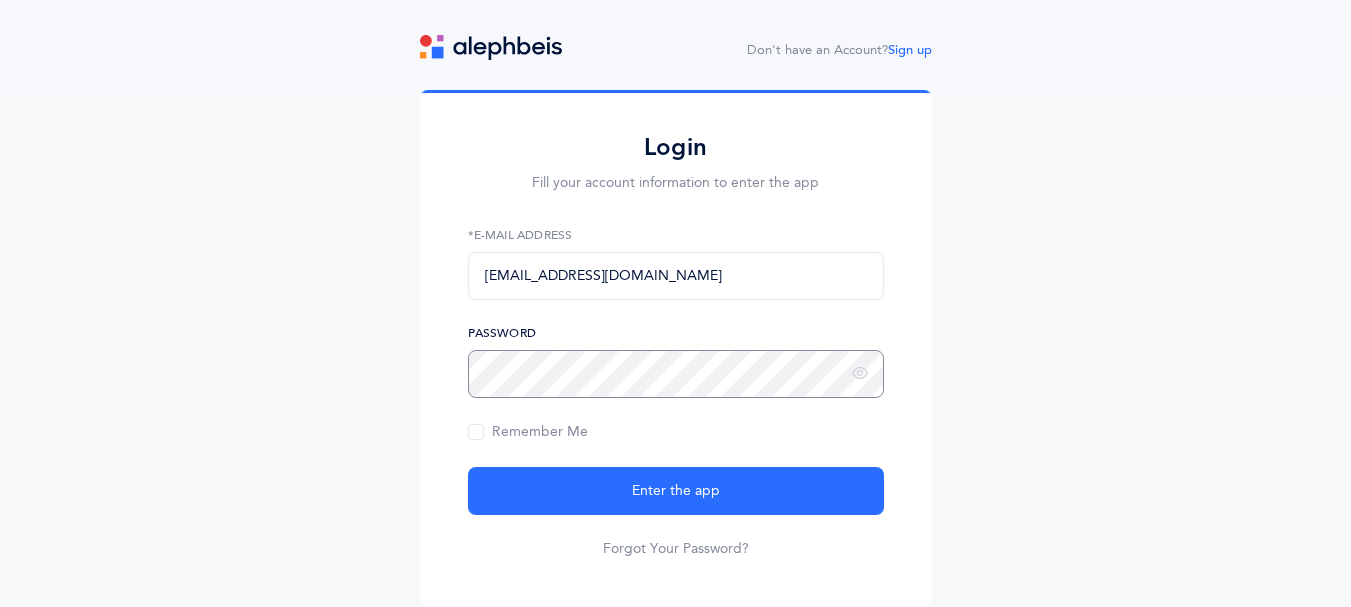 click on "Enter the app" at bounding box center (676, 491) 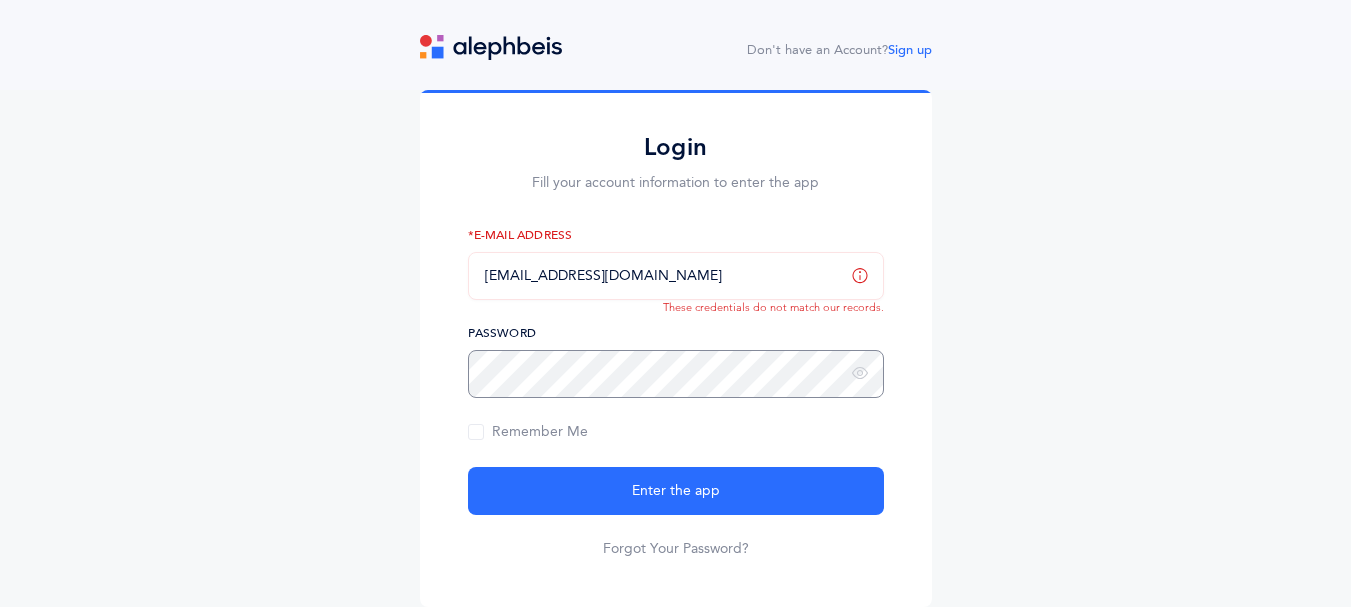click on "Enter the app" at bounding box center (676, 491) 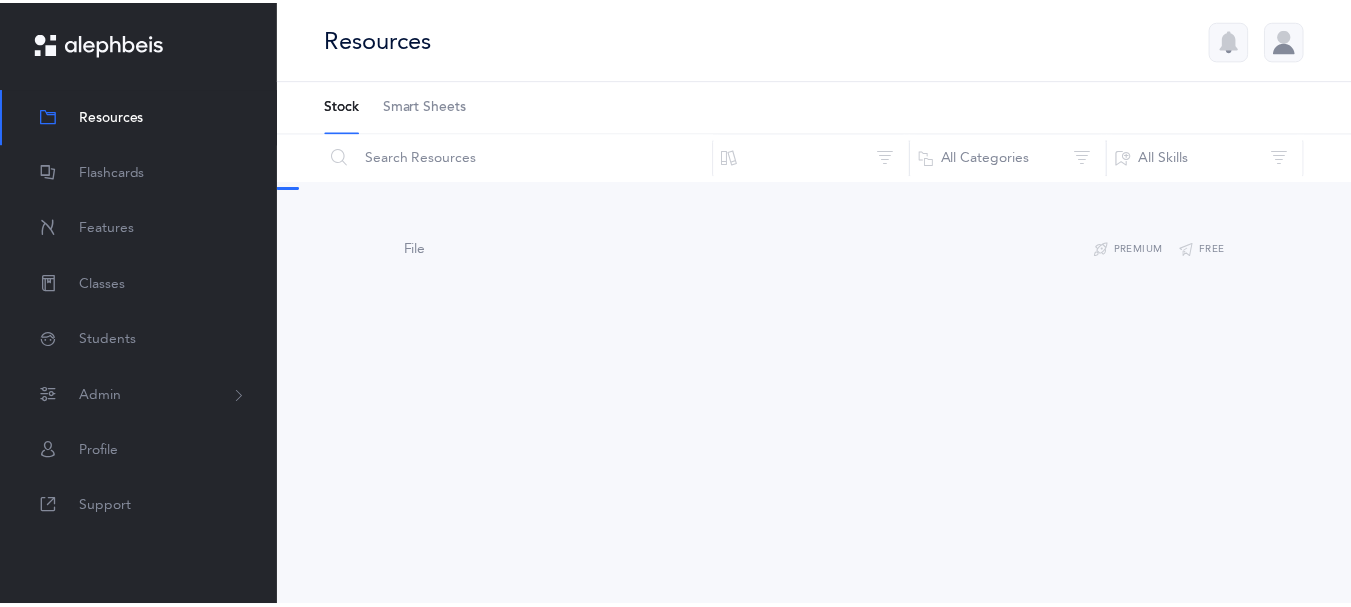 scroll, scrollTop: 0, scrollLeft: 0, axis: both 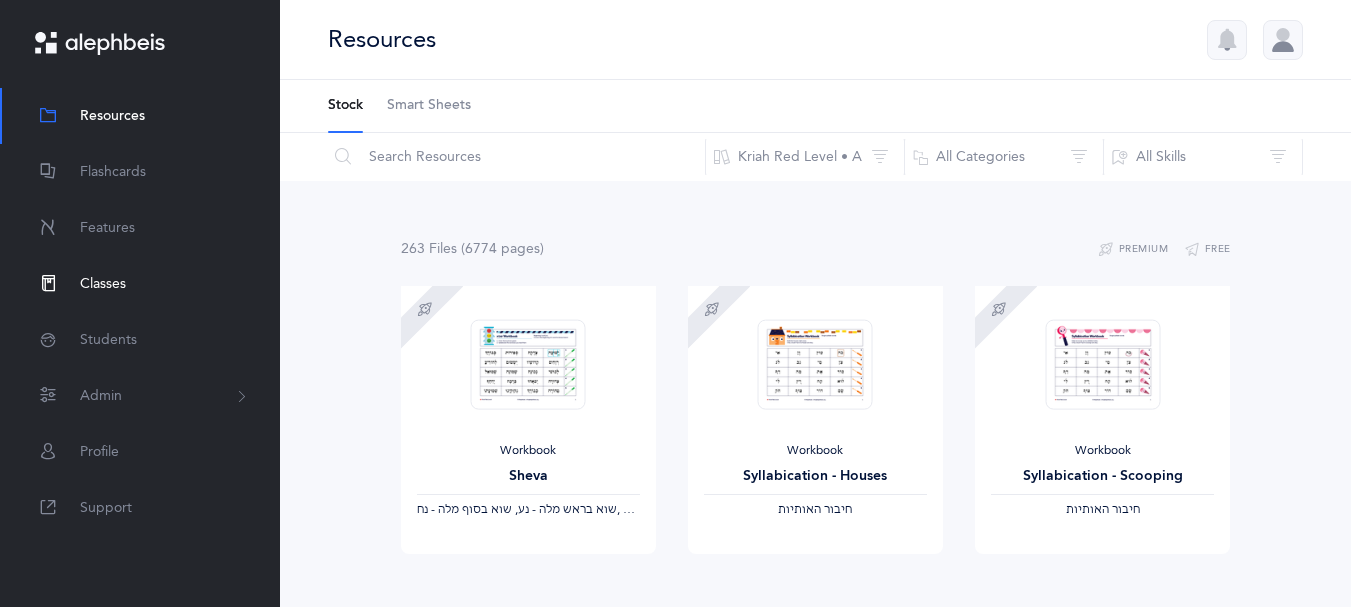 click on "Classes" at bounding box center (140, 284) 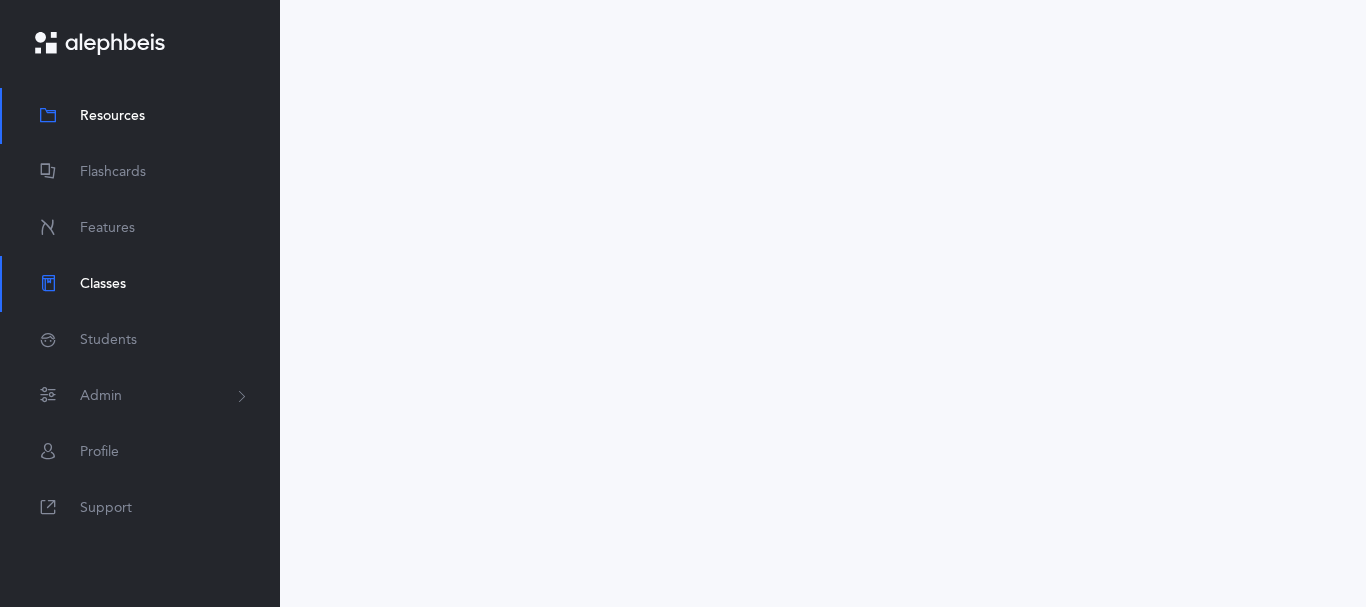 click on "Classes" at bounding box center (140, 284) 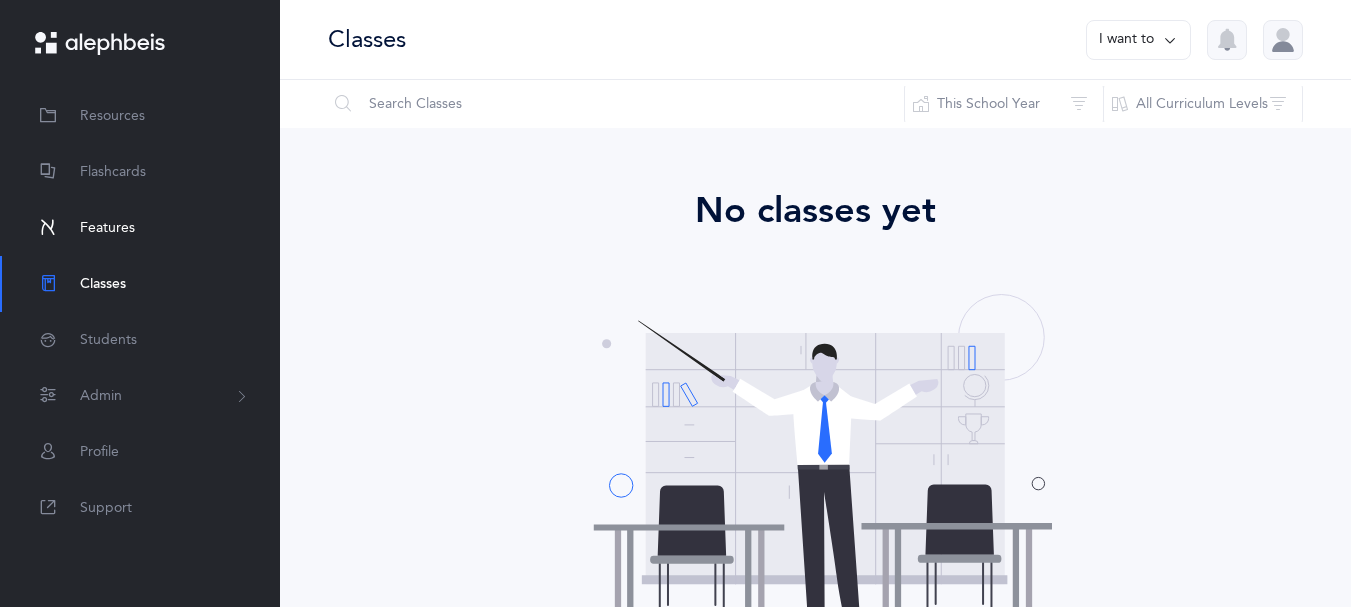 click on "Features" at bounding box center (107, 228) 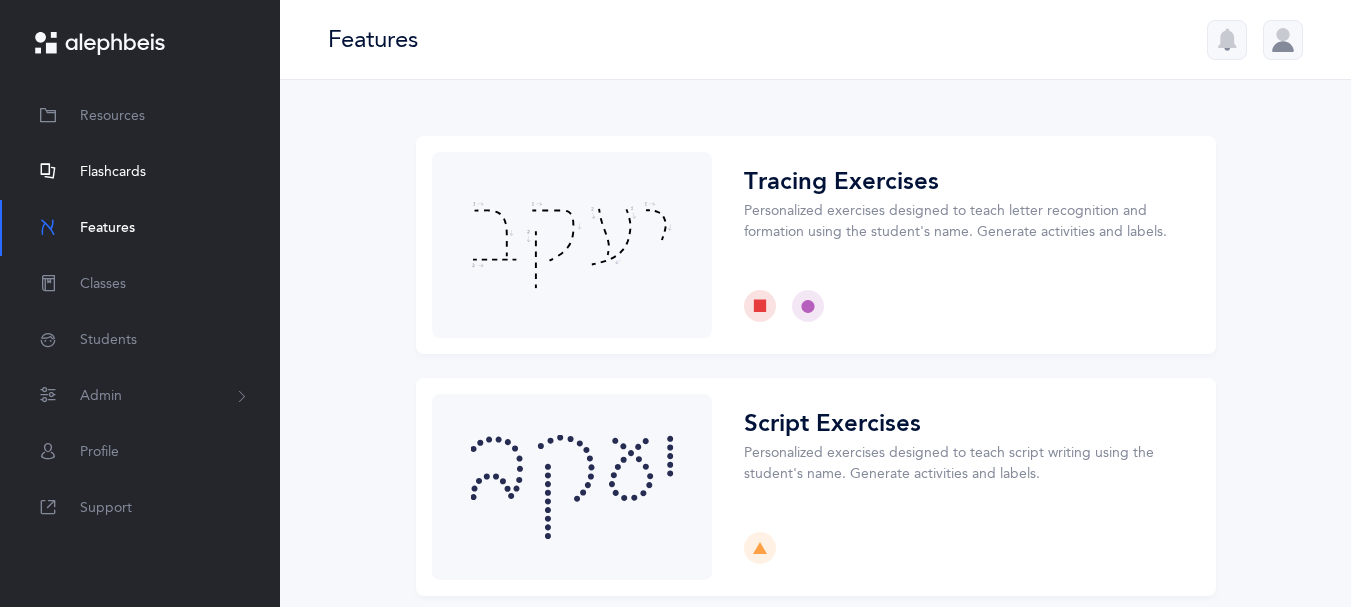 click on "Flashcards" at bounding box center (113, 172) 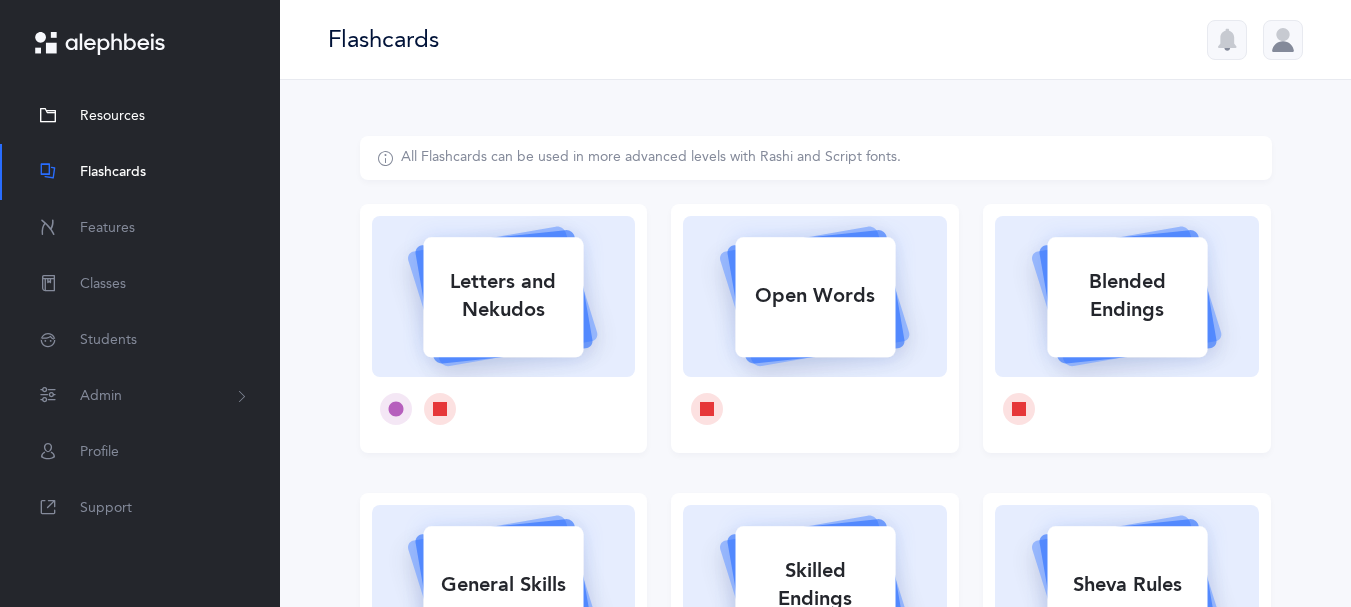click on "Resources" at bounding box center (112, 116) 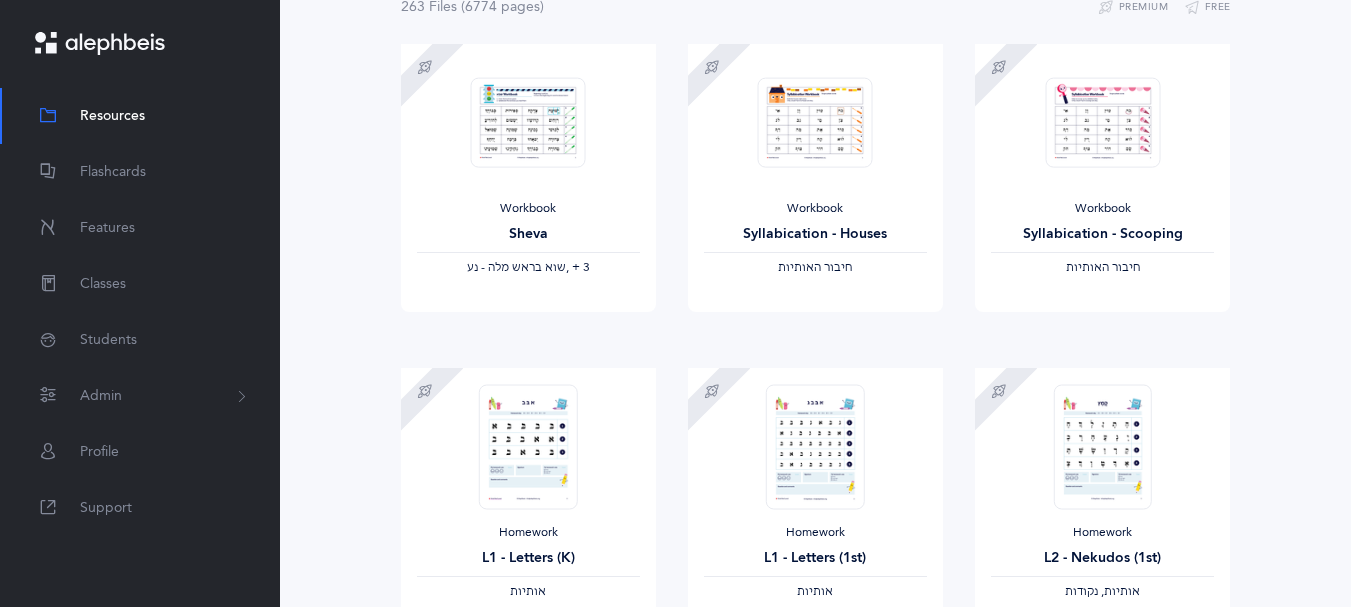 scroll, scrollTop: 0, scrollLeft: 0, axis: both 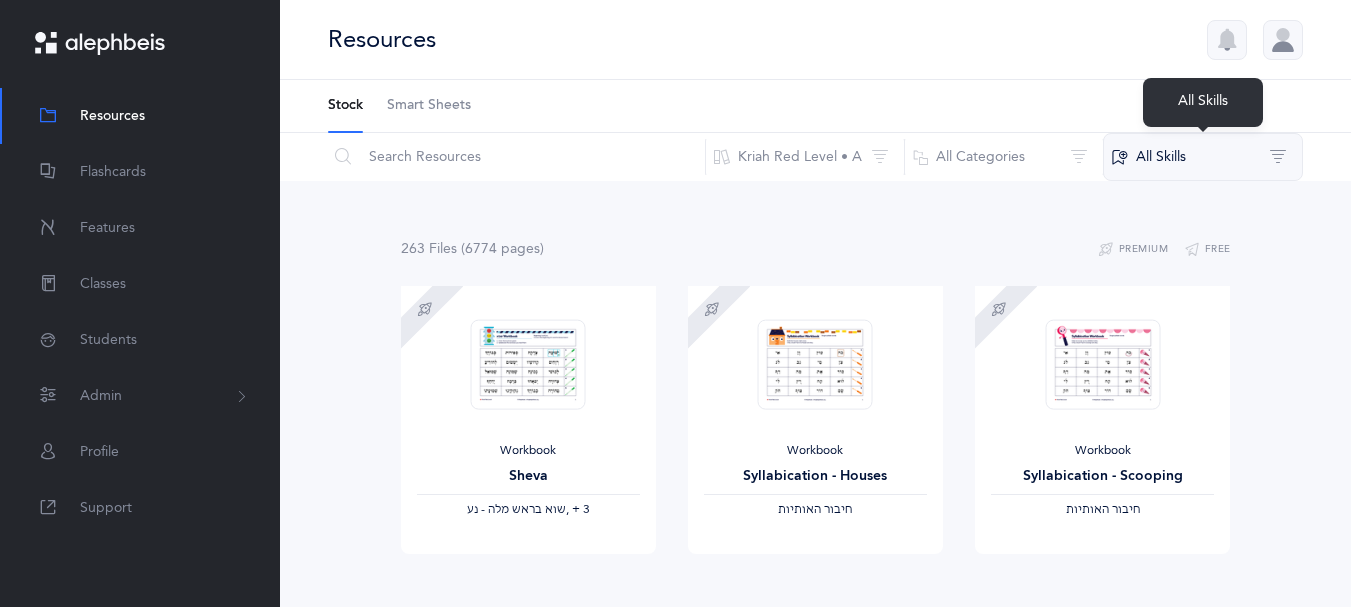 click on "All Skills" at bounding box center (1203, 157) 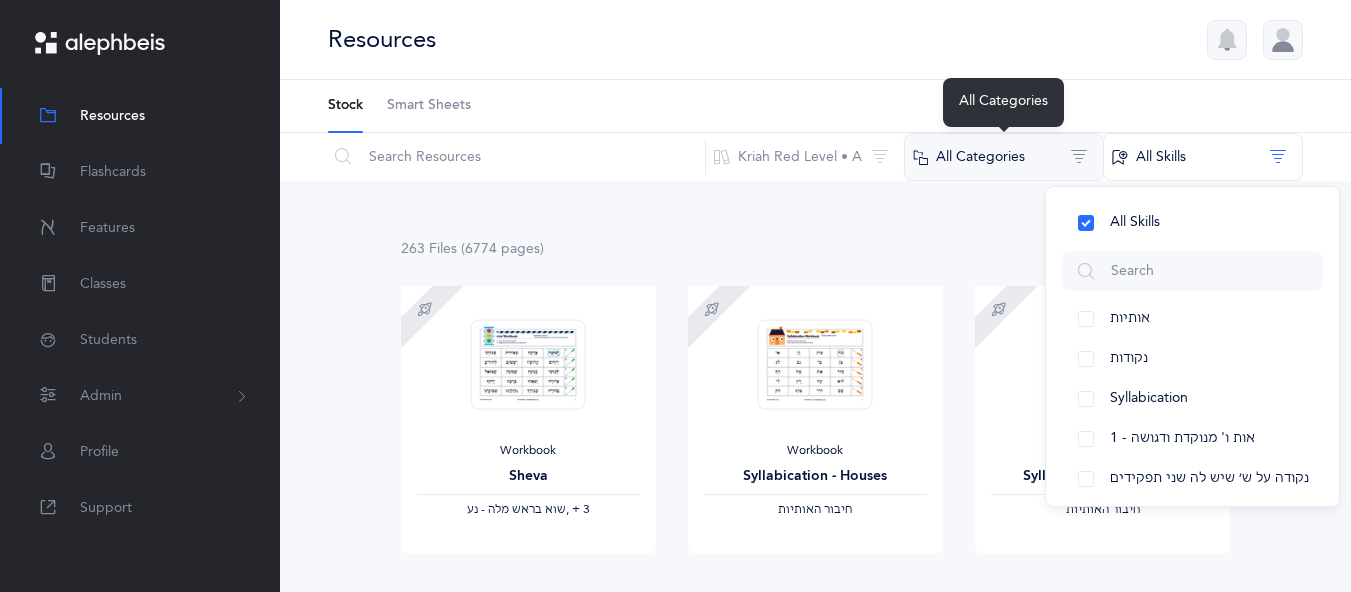 click on "All Categories" at bounding box center [1004, 157] 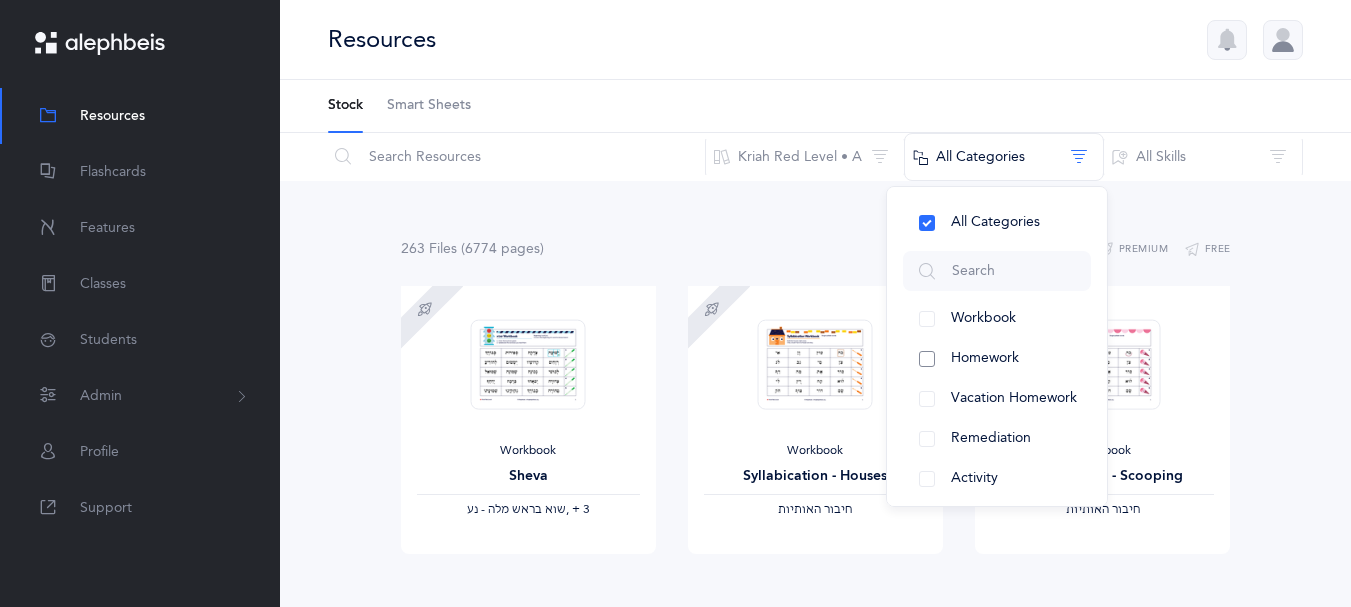 click on "Homework" at bounding box center (985, 358) 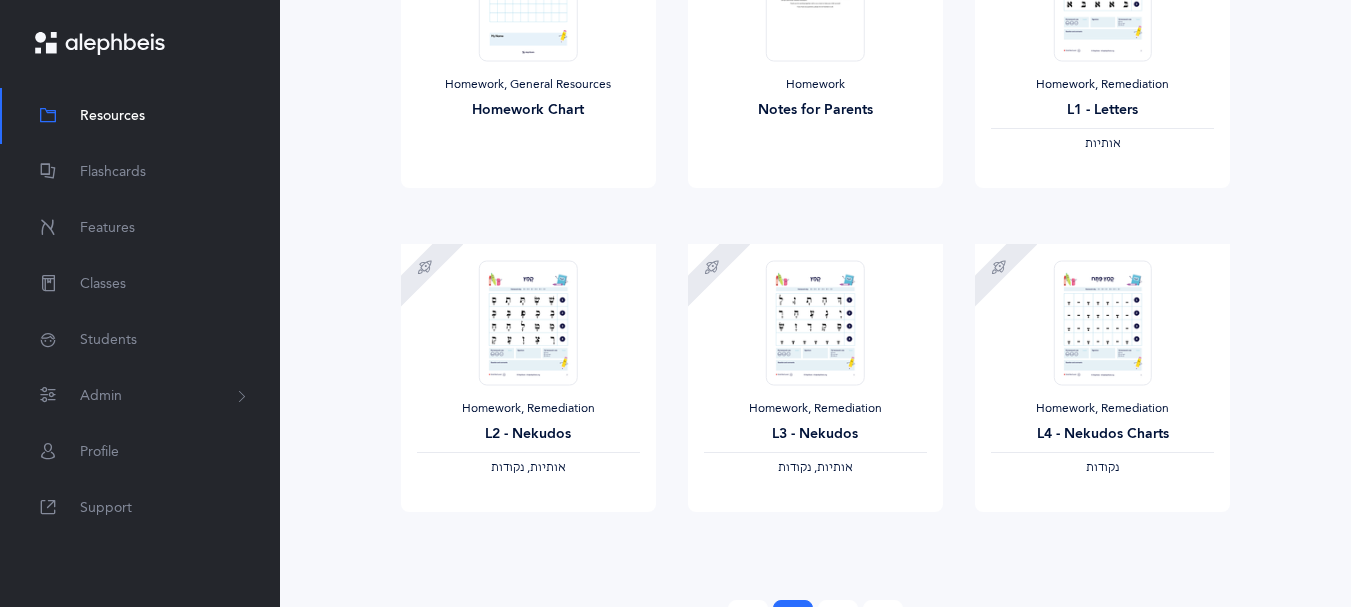 scroll, scrollTop: 1775, scrollLeft: 0, axis: vertical 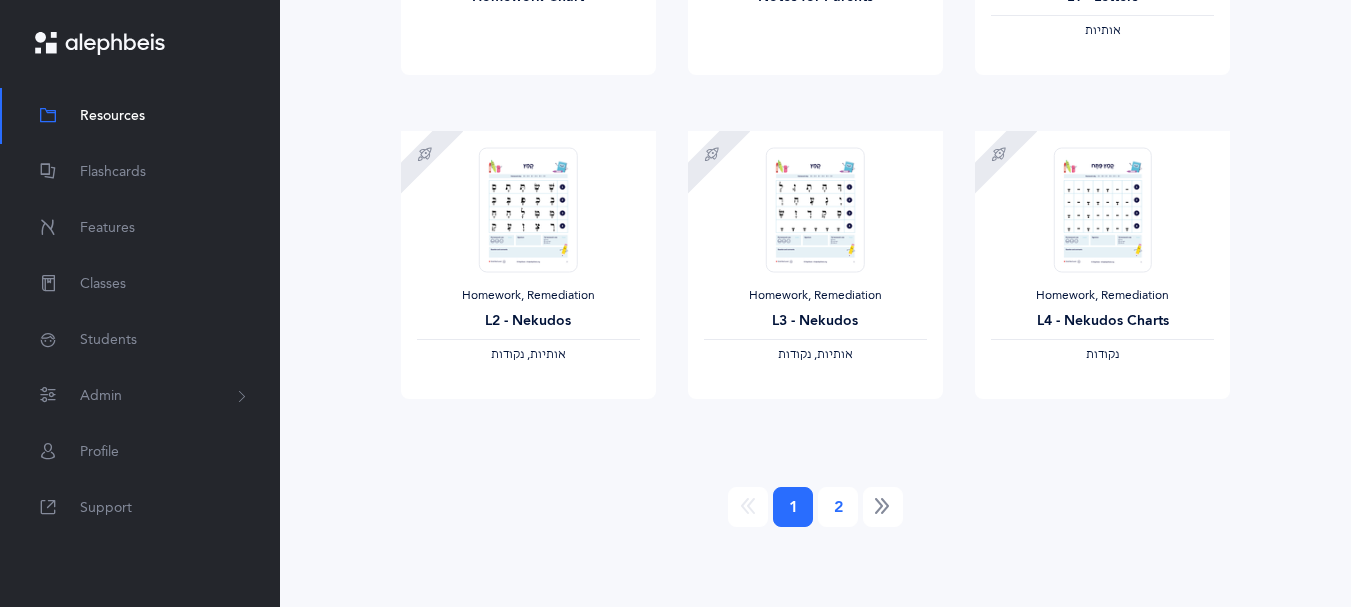 click on "2" at bounding box center [838, 507] 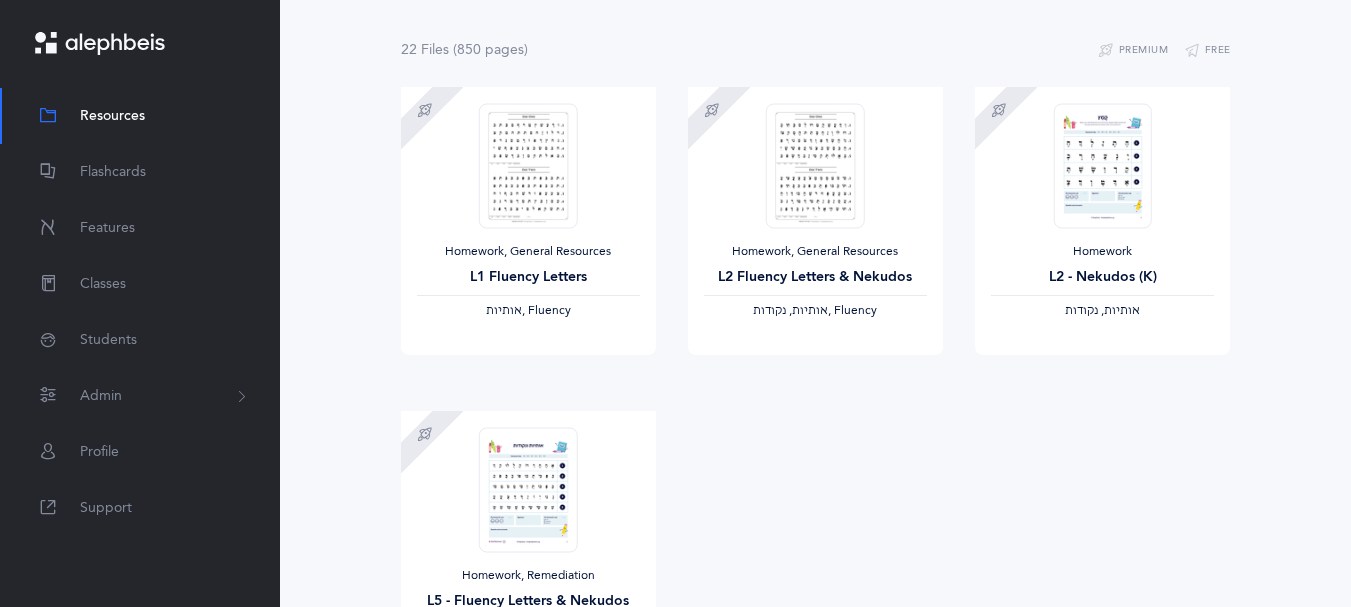 scroll, scrollTop: 0, scrollLeft: 0, axis: both 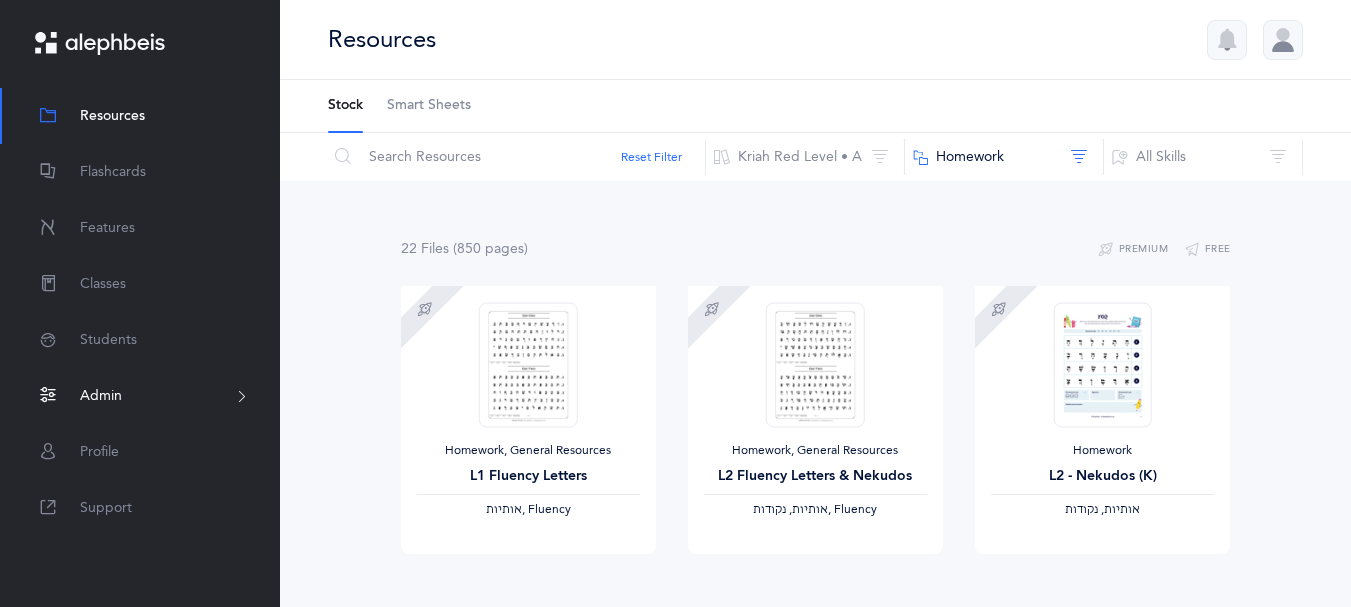 click on "Admin" at bounding box center [140, 396] 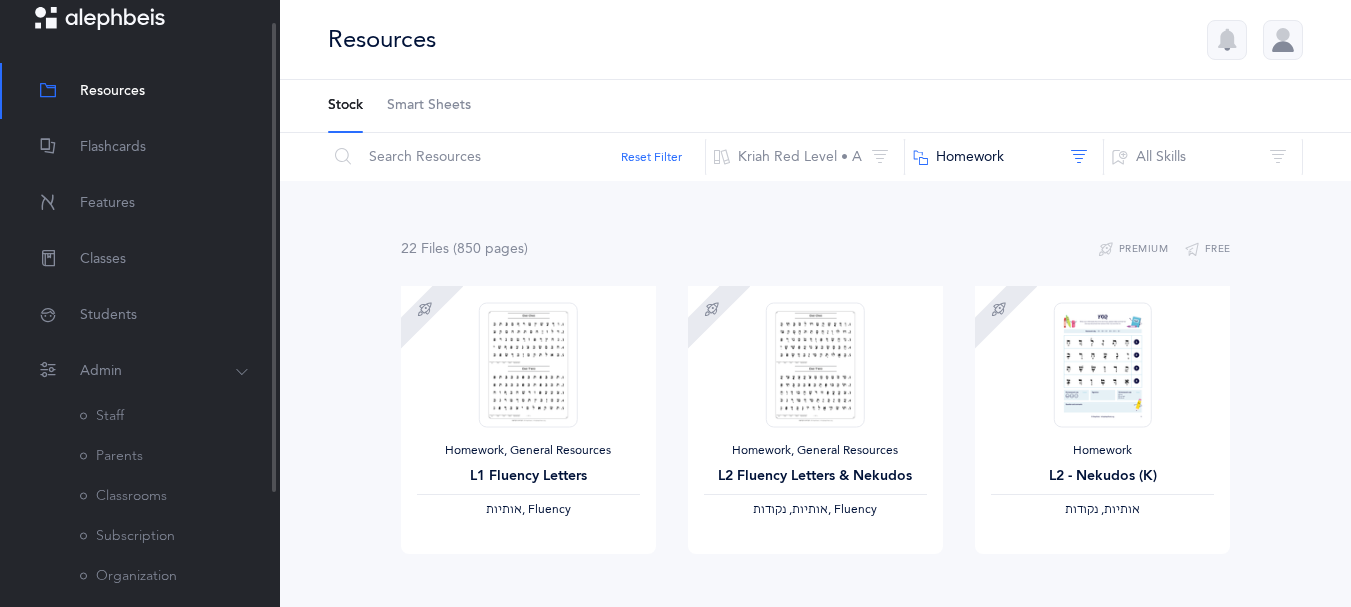 click at bounding box center [140, 19] 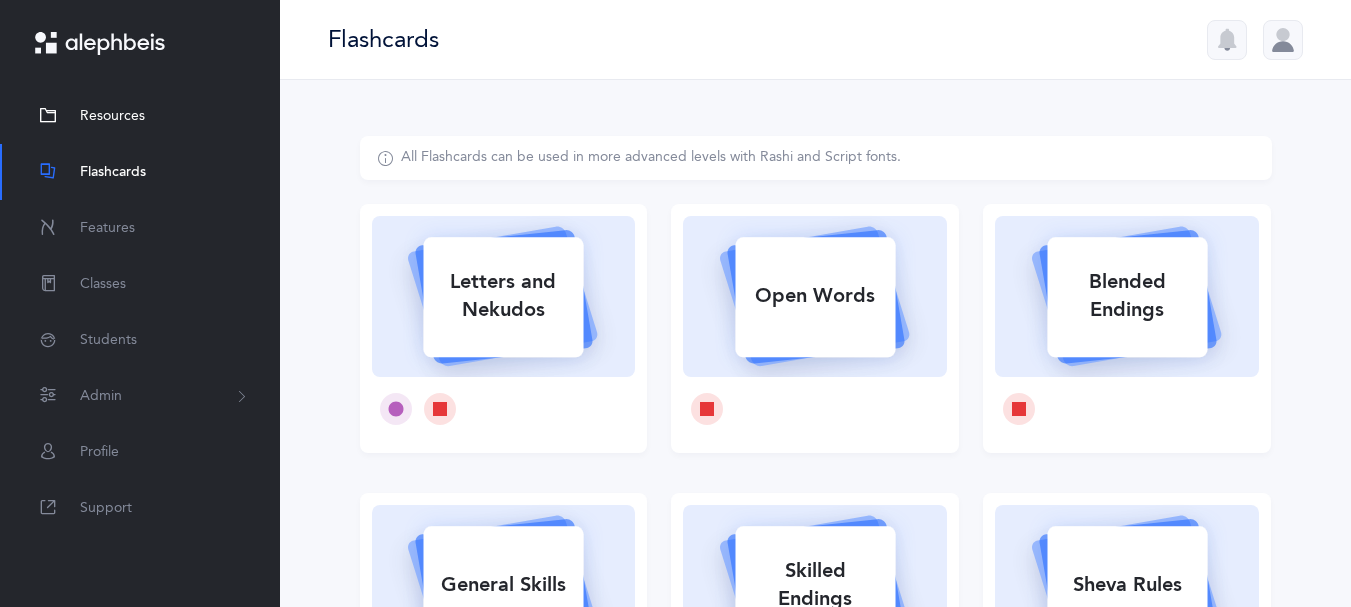 click on "Resources" at bounding box center (140, 116) 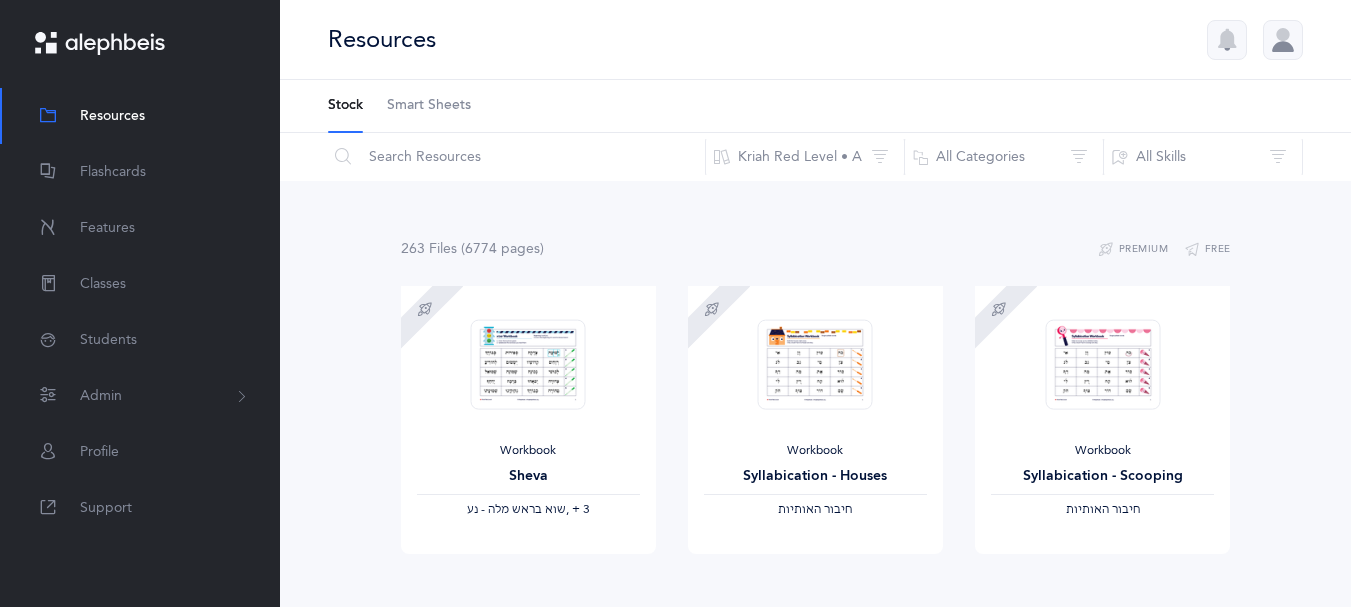 scroll, scrollTop: 25, scrollLeft: 0, axis: vertical 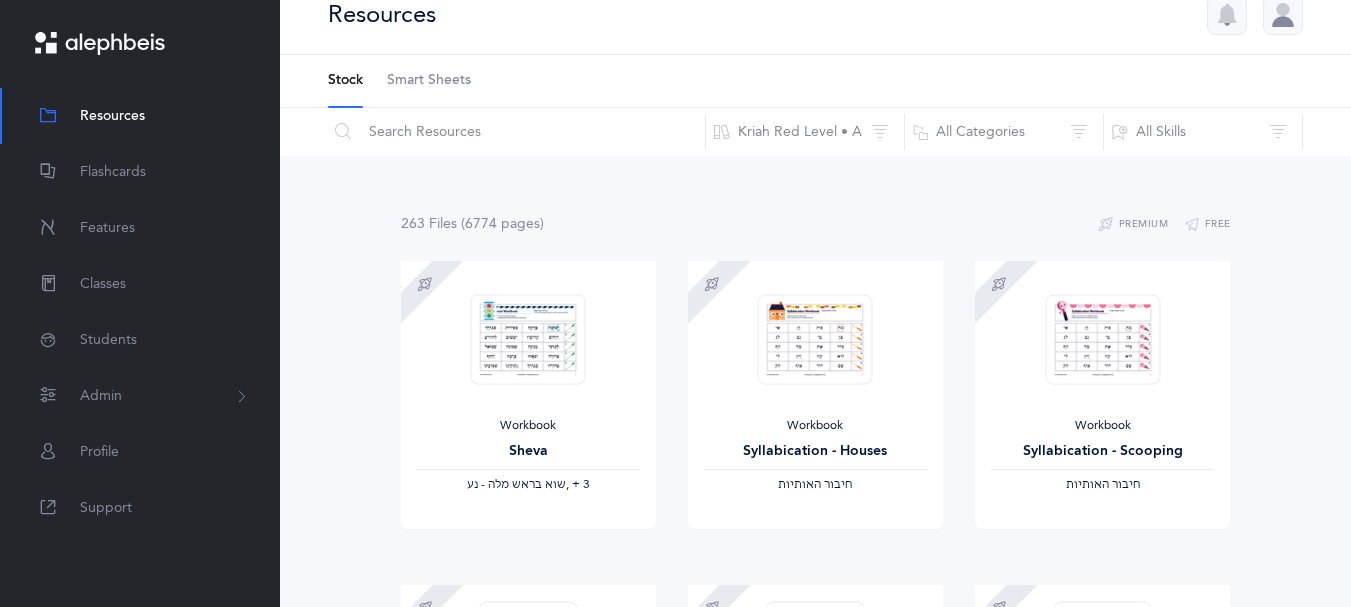 click on "Smart Sheets" at bounding box center (429, 81) 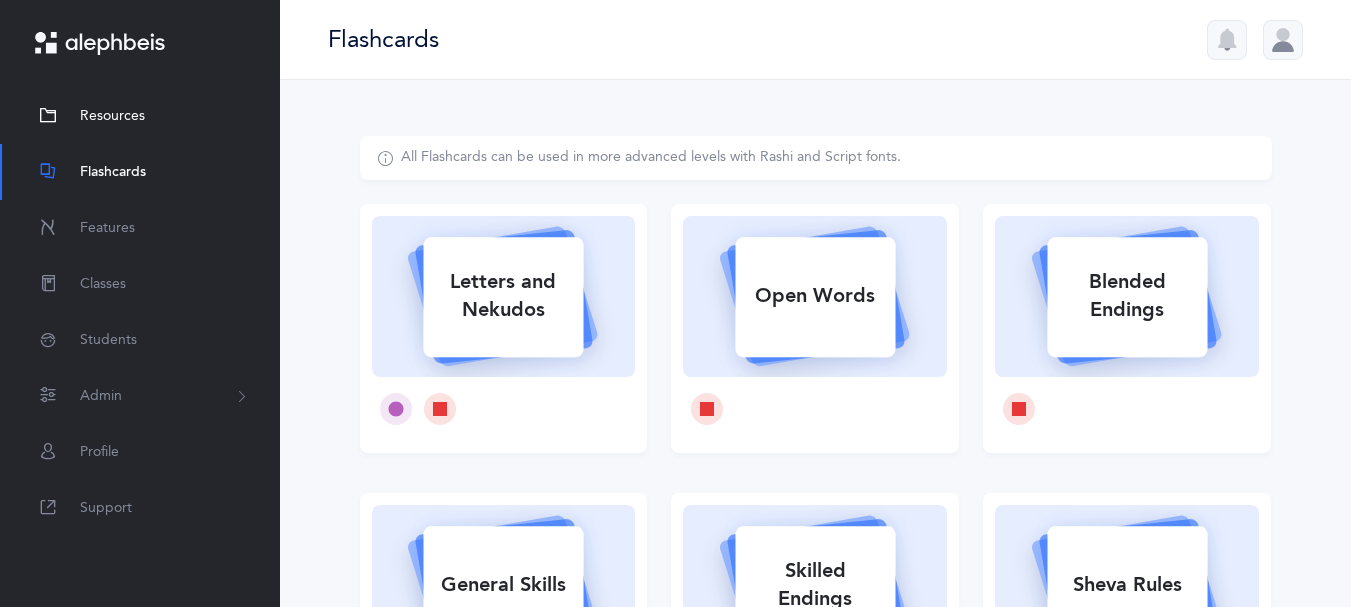 click on "Resources" at bounding box center (140, 116) 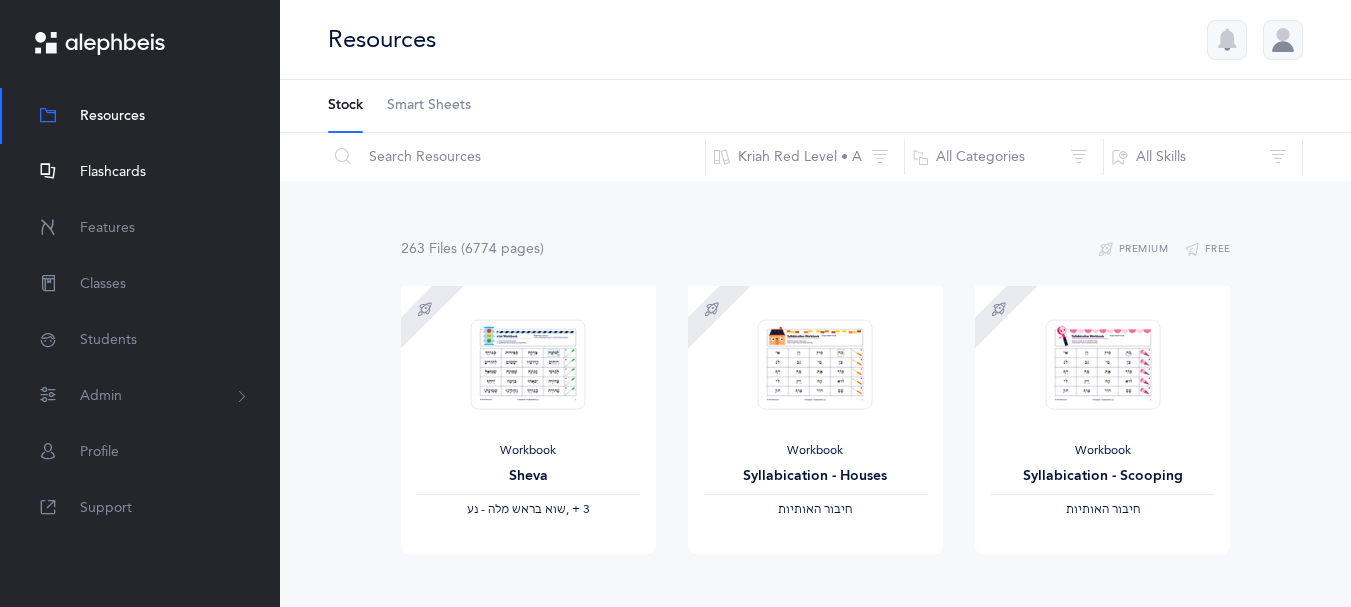 click on "Flashcards" at bounding box center (113, 172) 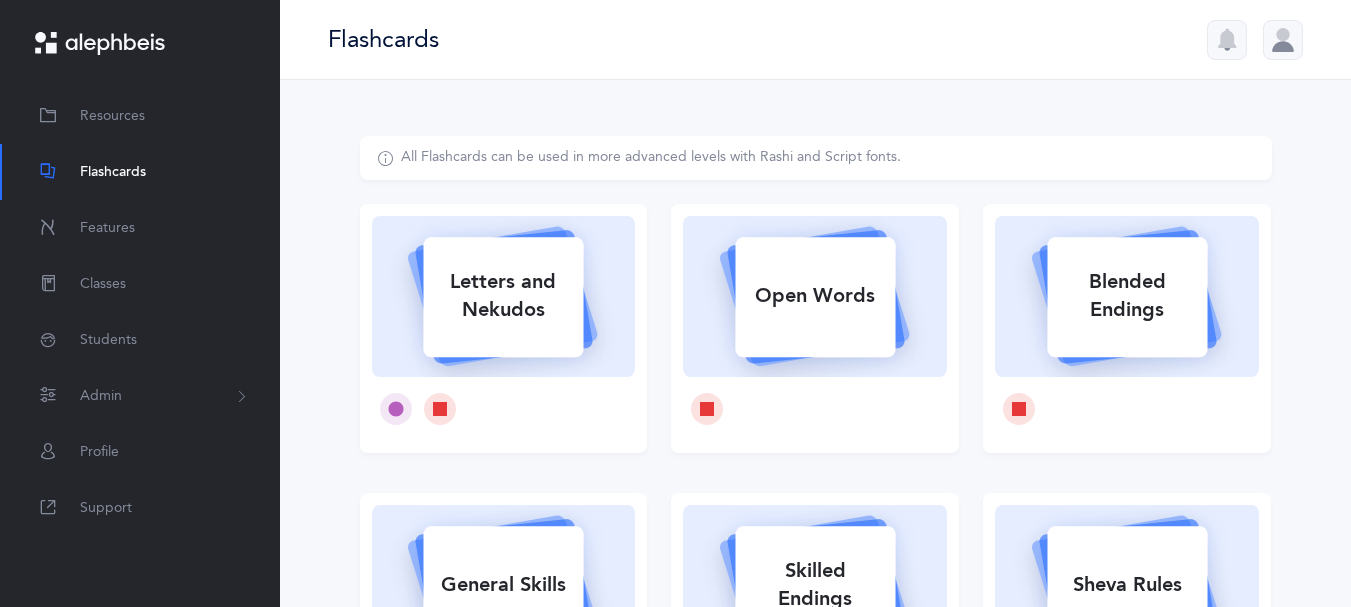 click at bounding box center (100, 44) 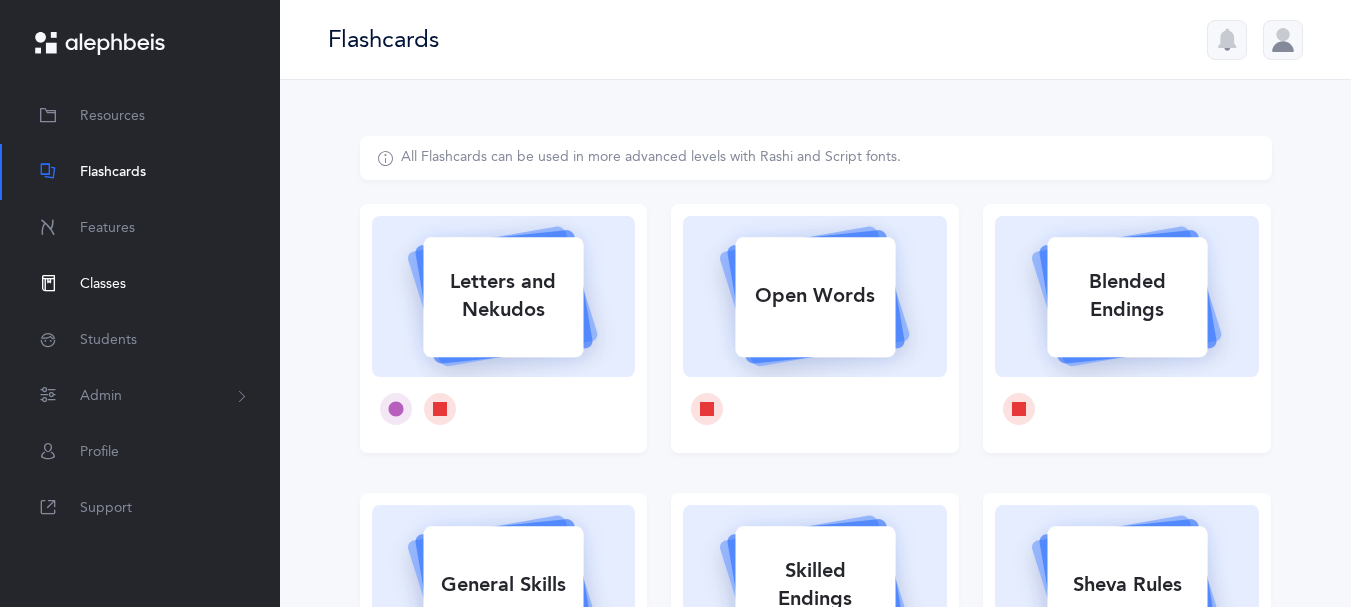 click on "Classes" at bounding box center [103, 284] 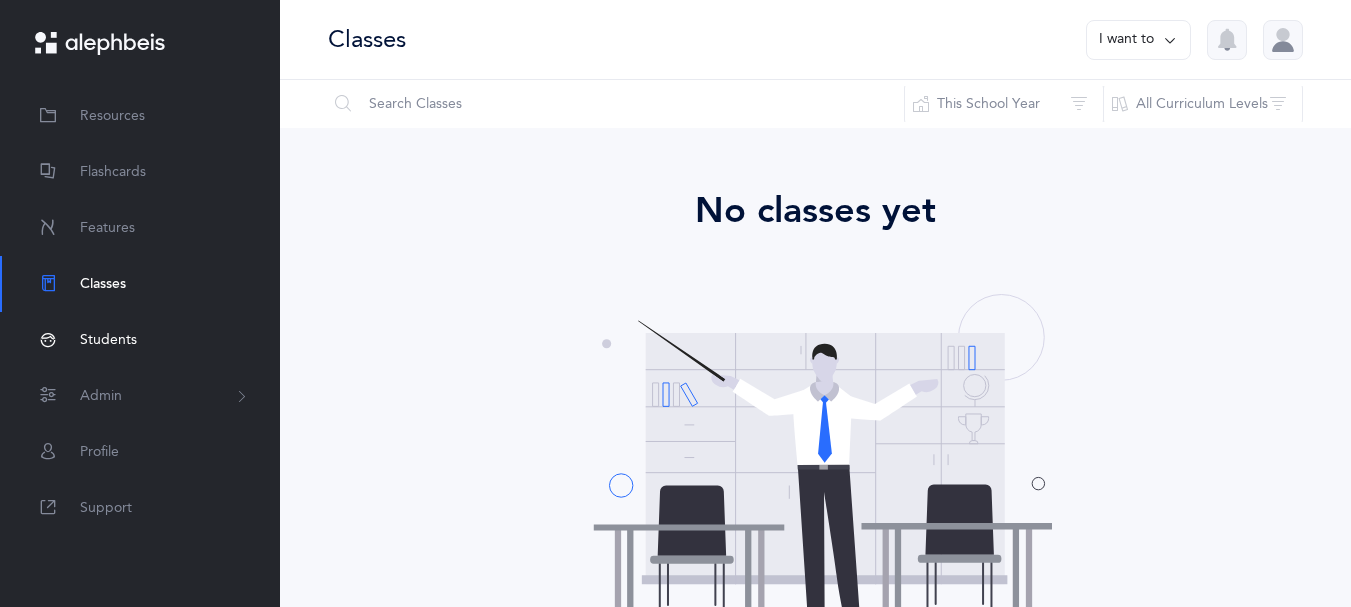 click on "Students" at bounding box center [108, 340] 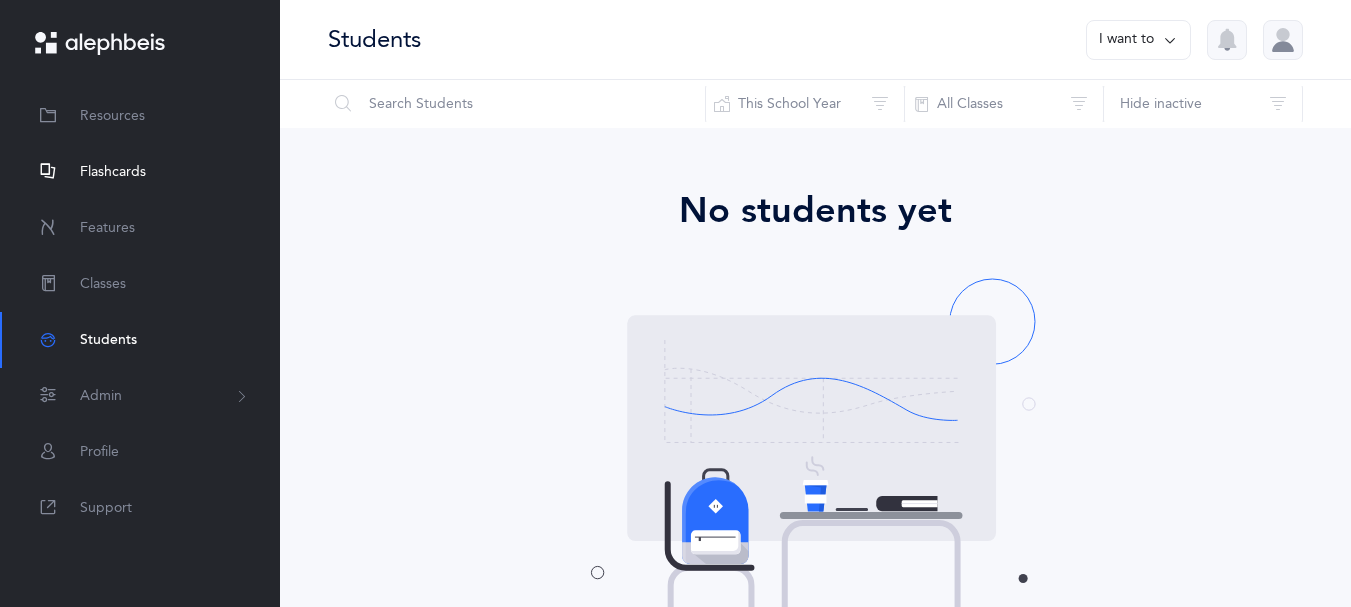 click on "Flashcards" at bounding box center [140, 172] 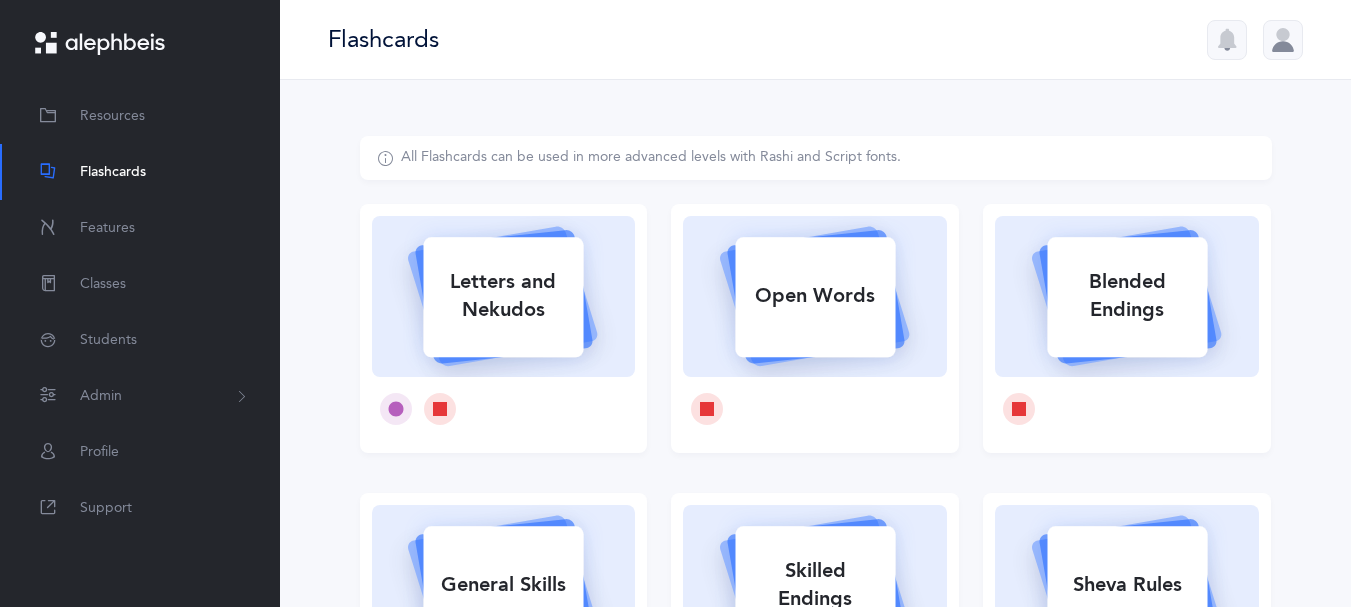 click on "Flashcards" at bounding box center [140, 172] 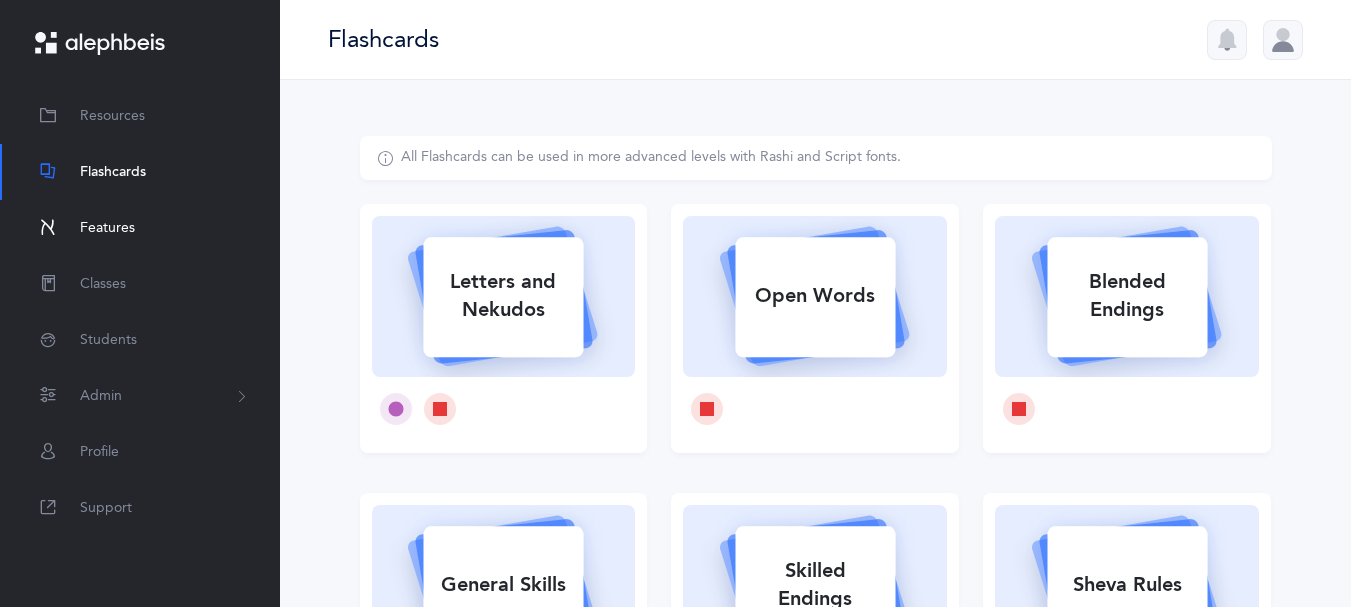 click on "Features" at bounding box center (140, 228) 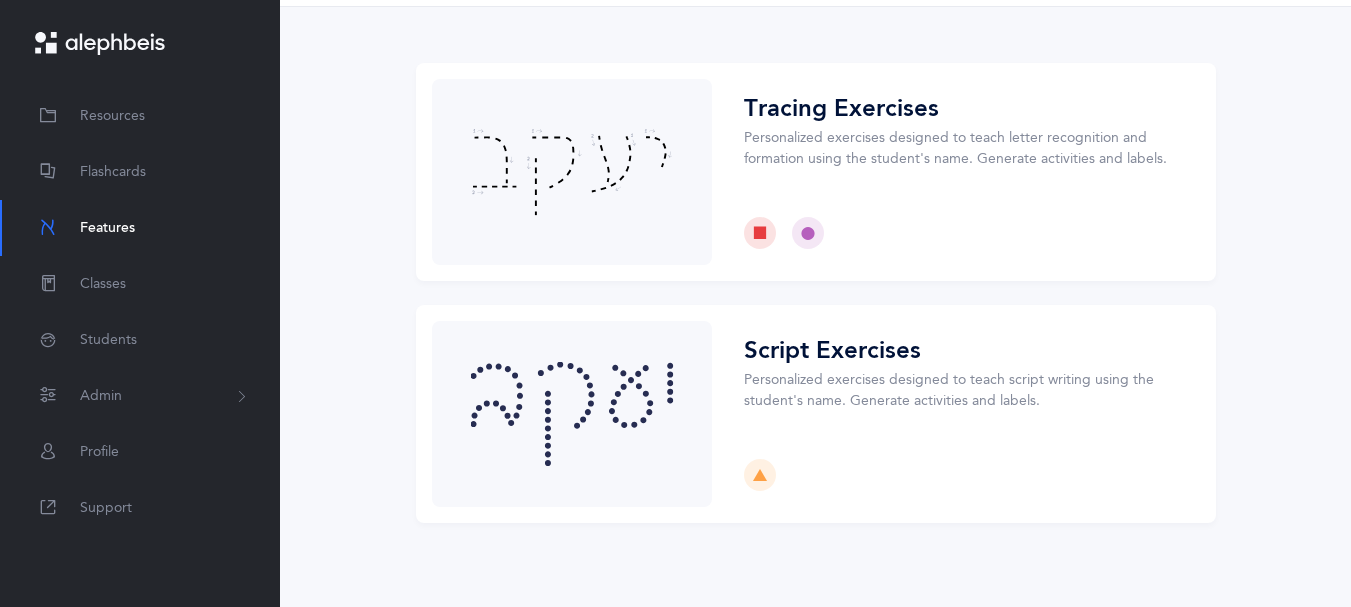 scroll, scrollTop: 93, scrollLeft: 0, axis: vertical 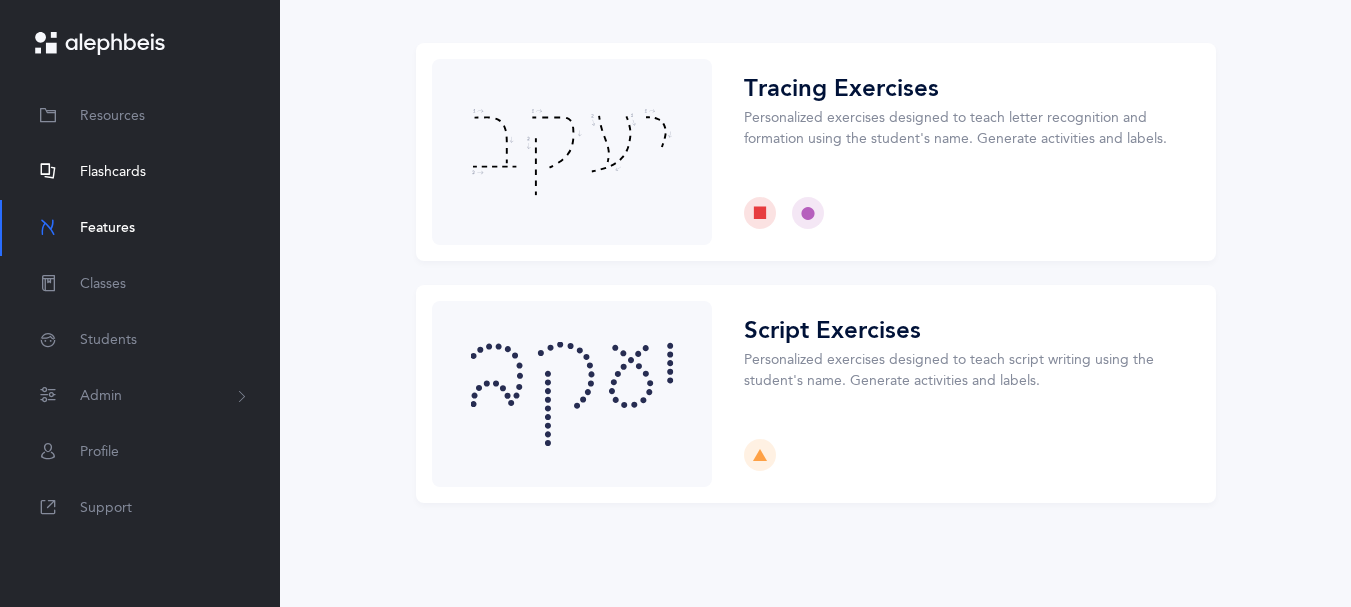 click on "Flashcards" at bounding box center [113, 172] 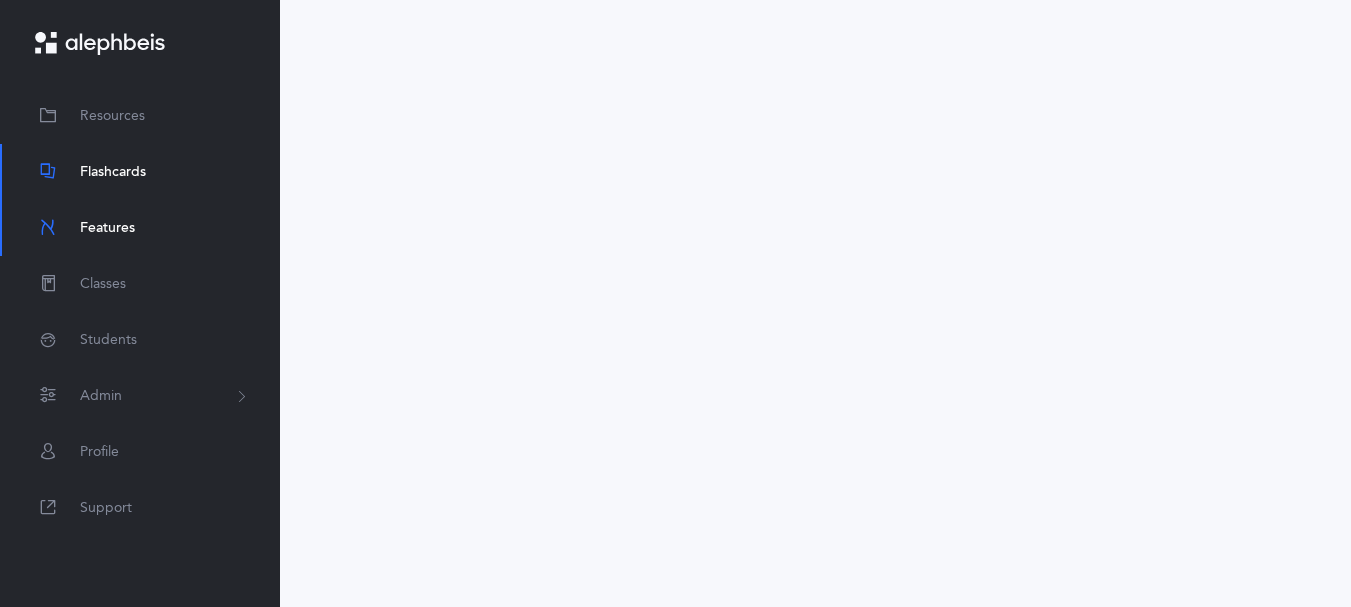 scroll, scrollTop: 0, scrollLeft: 0, axis: both 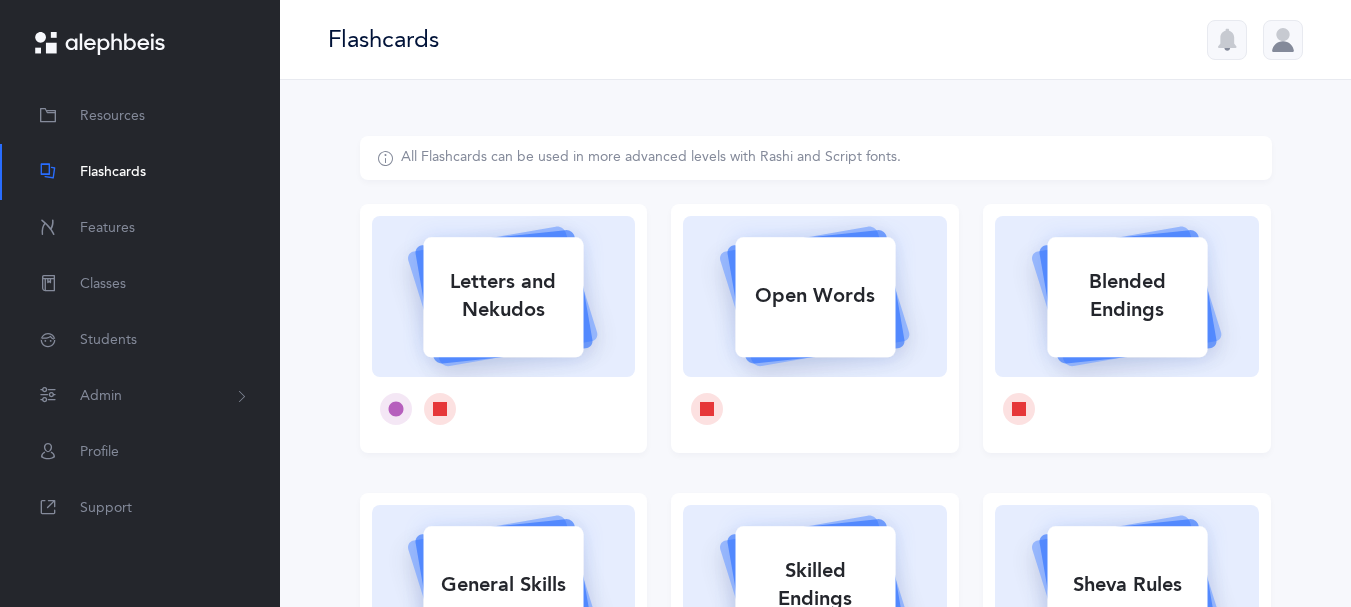 click on "Letters and Nekudos" at bounding box center [503, 296] 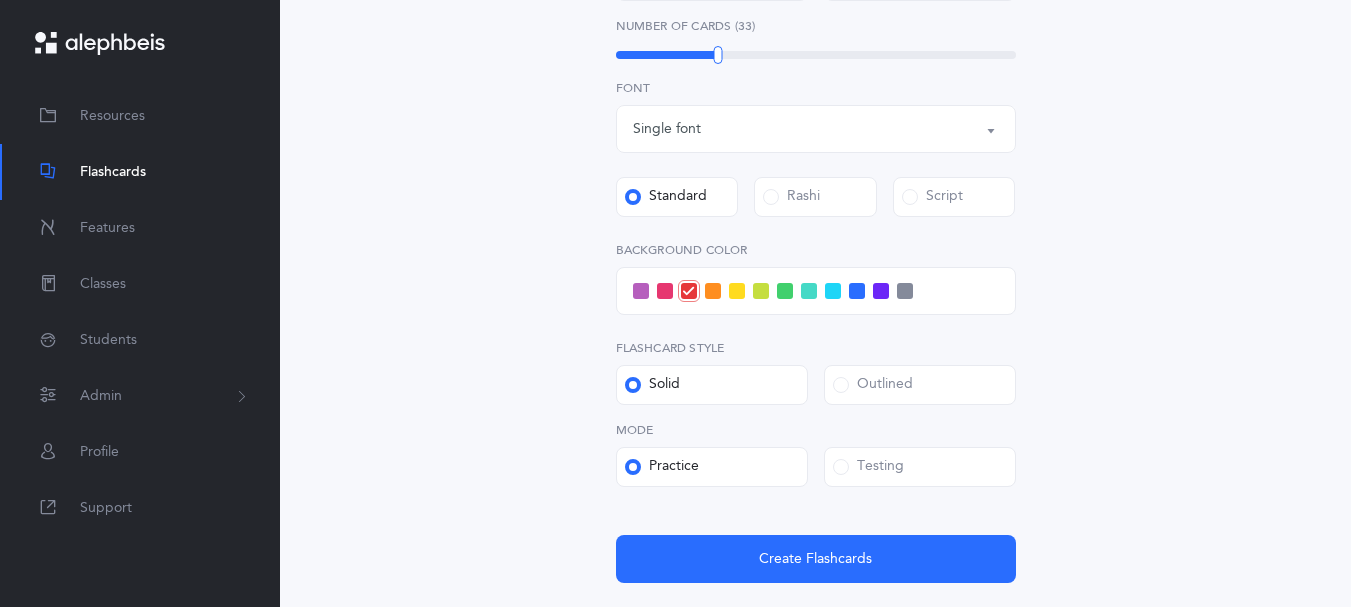 scroll, scrollTop: 755, scrollLeft: 0, axis: vertical 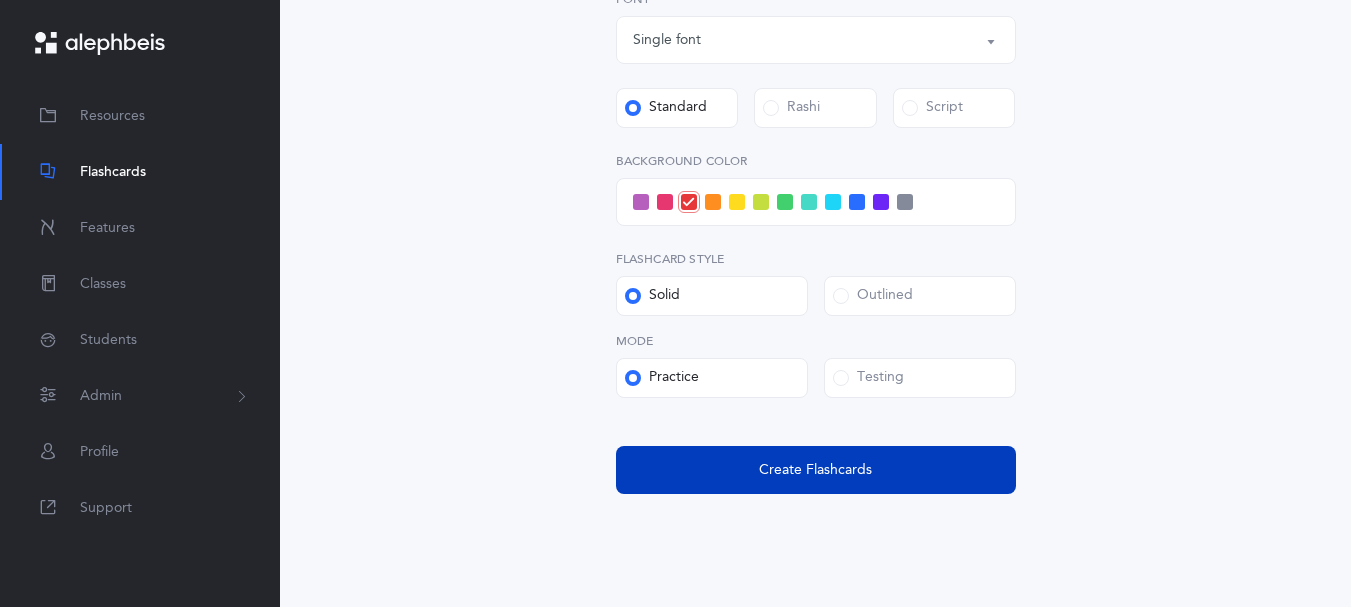 click on "Create Flashcards" at bounding box center [816, 470] 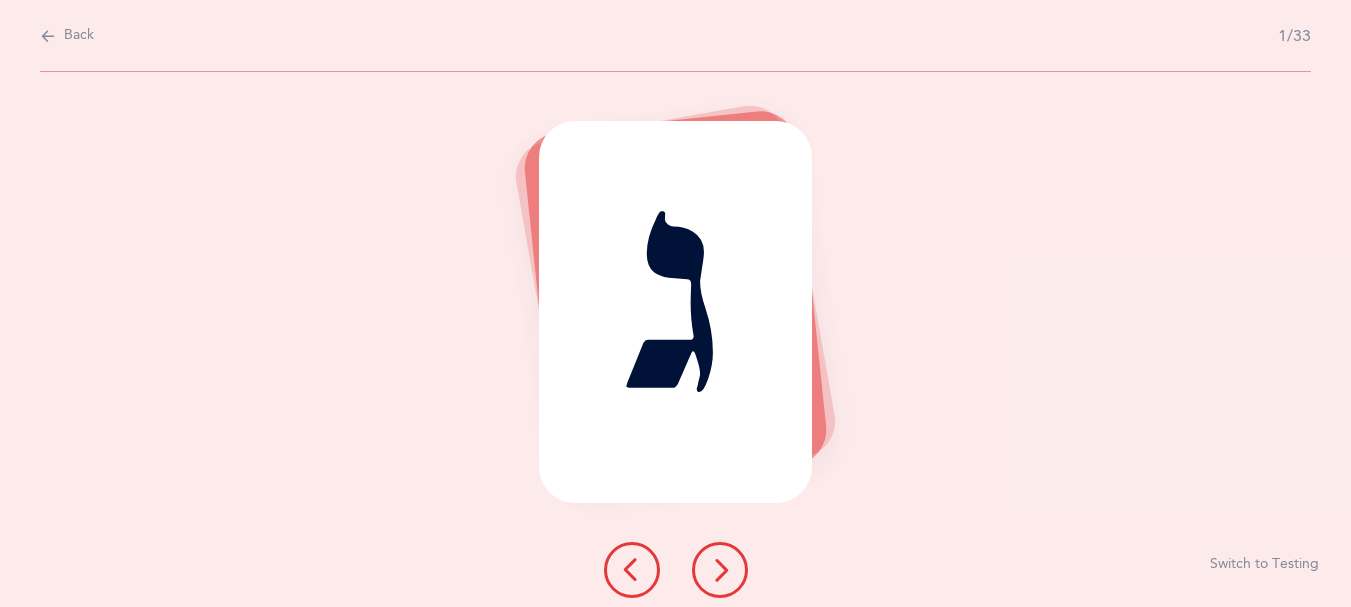 scroll, scrollTop: 0, scrollLeft: 0, axis: both 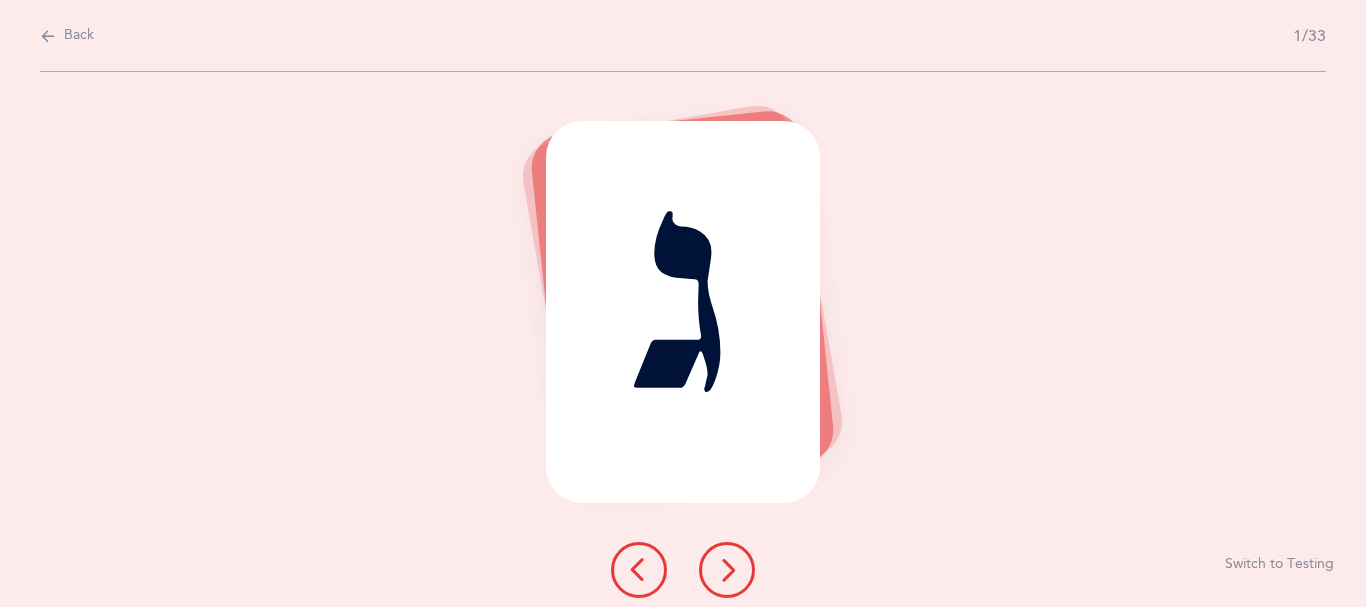 click at bounding box center [727, 570] 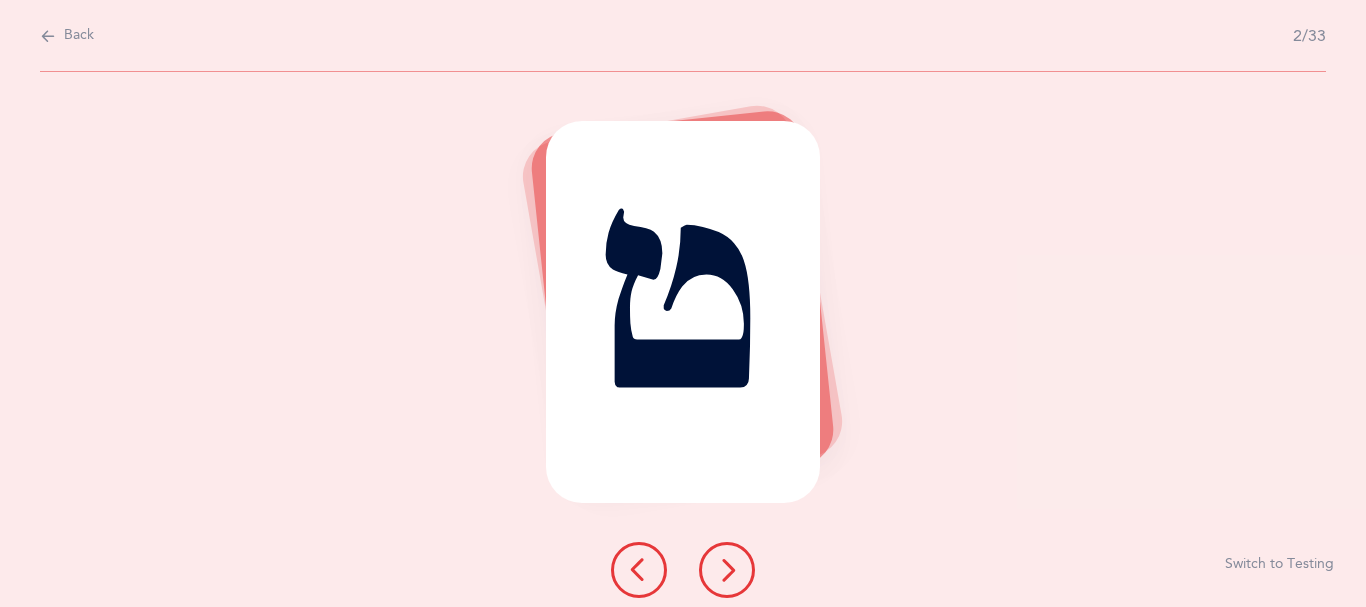 click at bounding box center (727, 570) 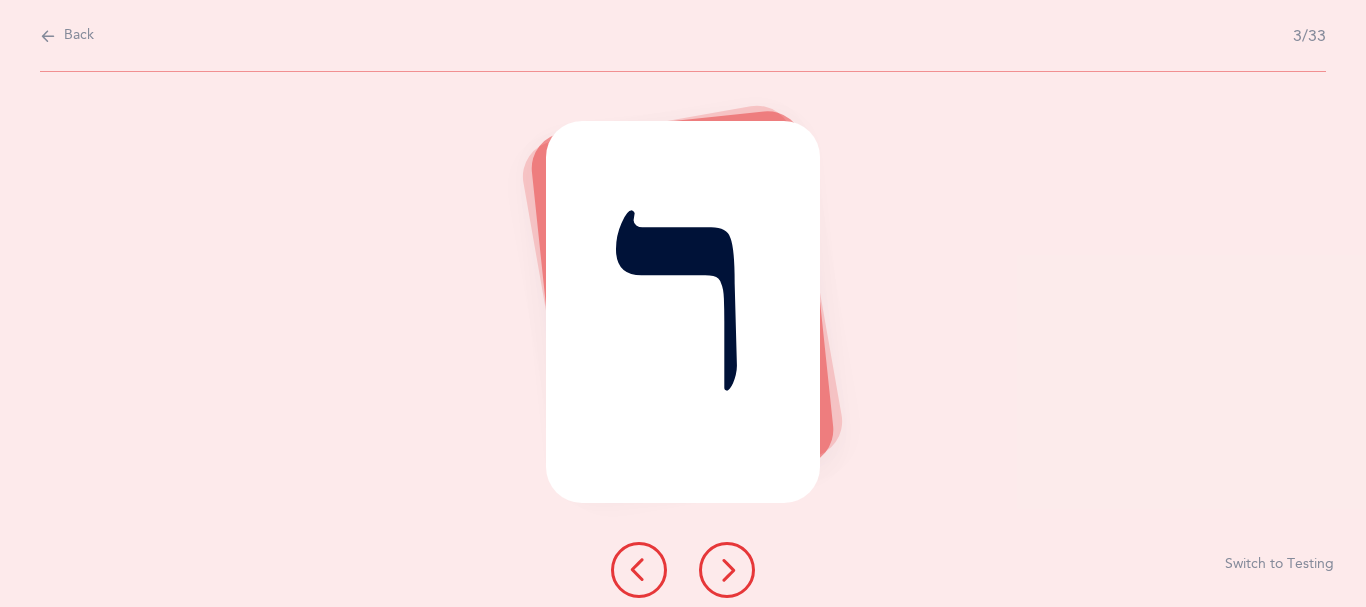 click at bounding box center (727, 570) 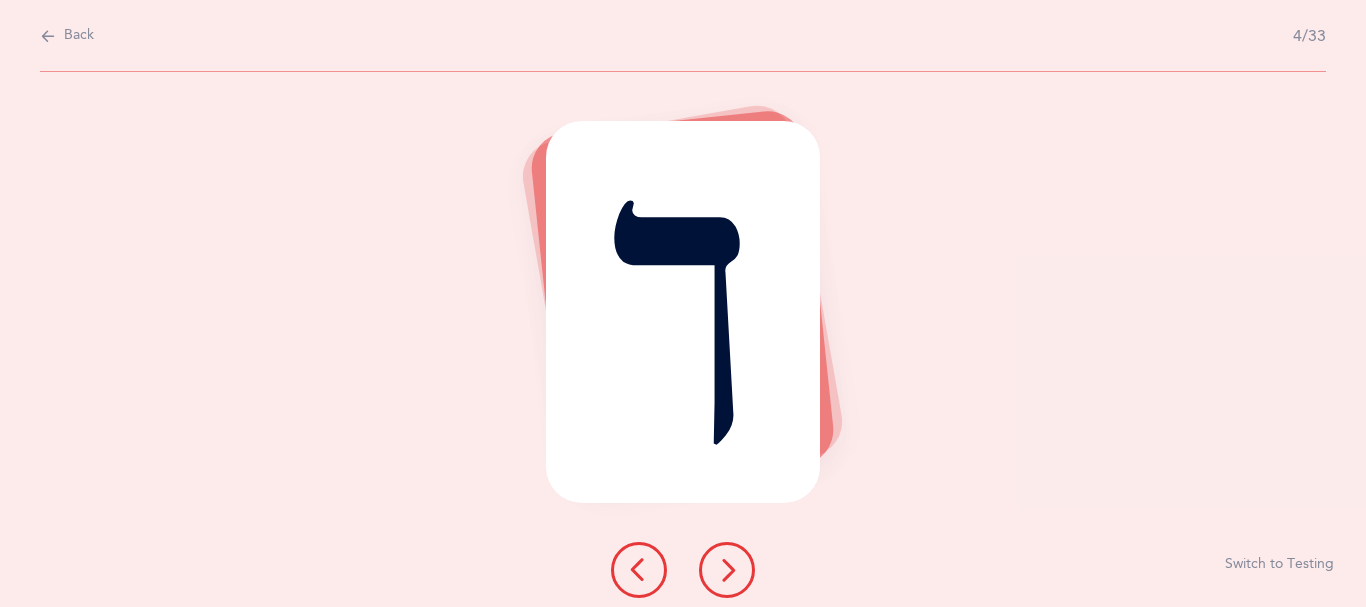 click at bounding box center (48, 36) 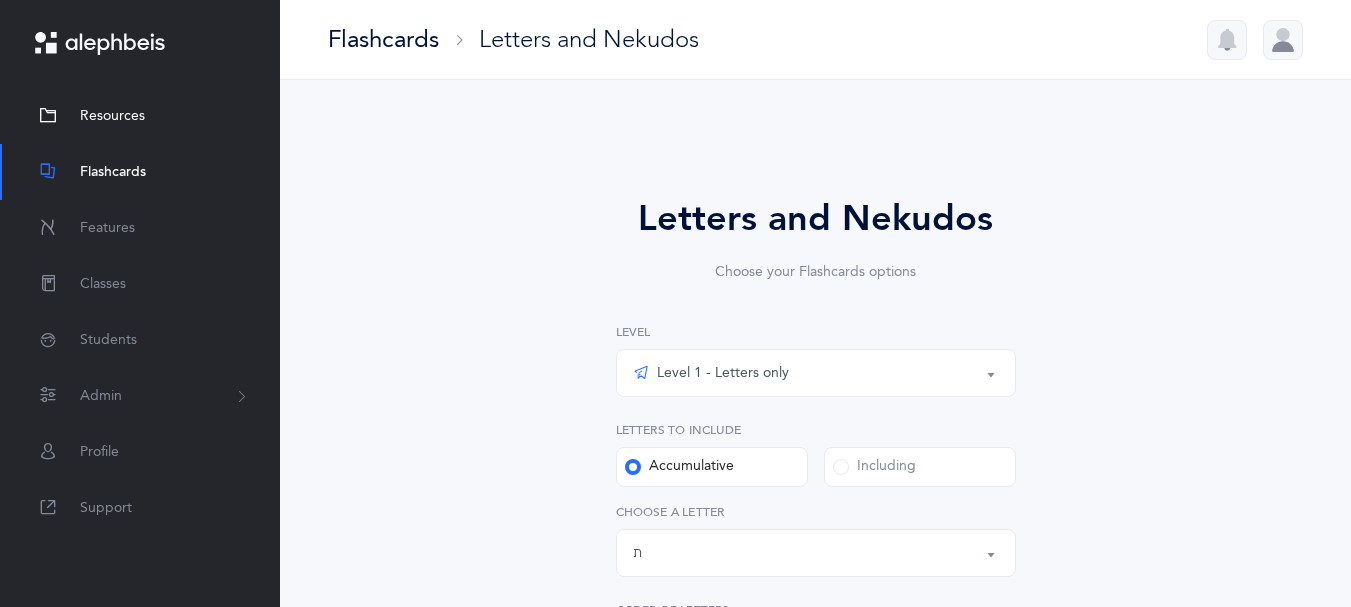 click on "Resources" at bounding box center [140, 116] 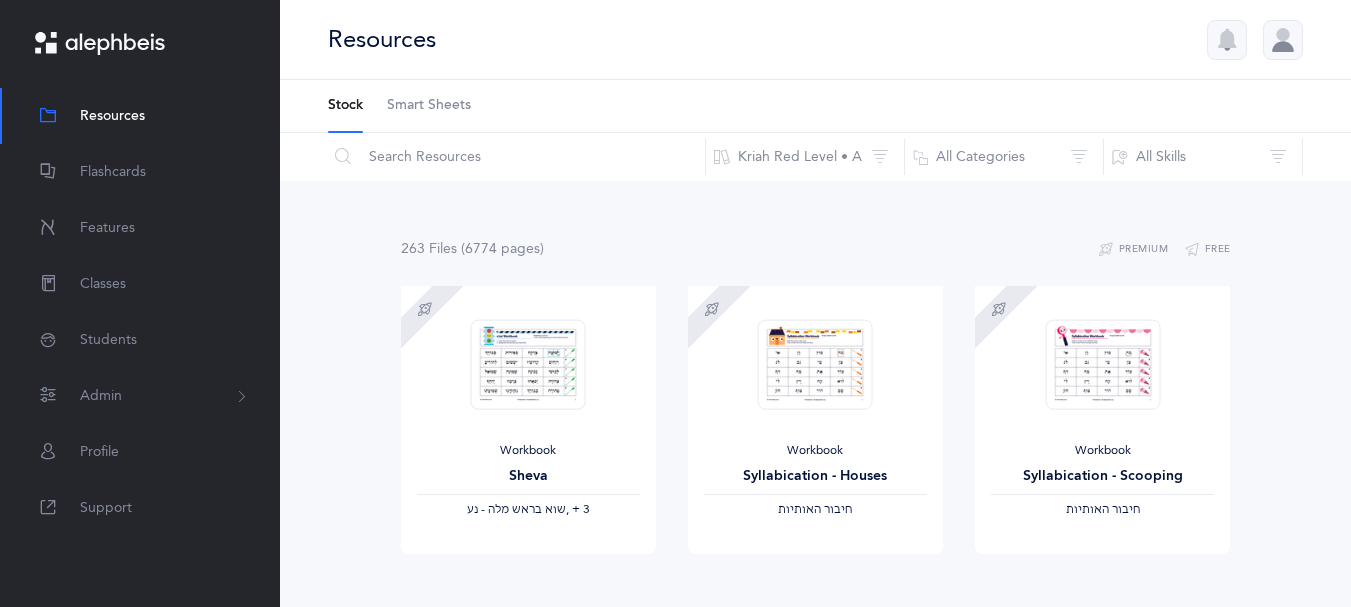 click on "Smart Sheets" at bounding box center [429, 106] 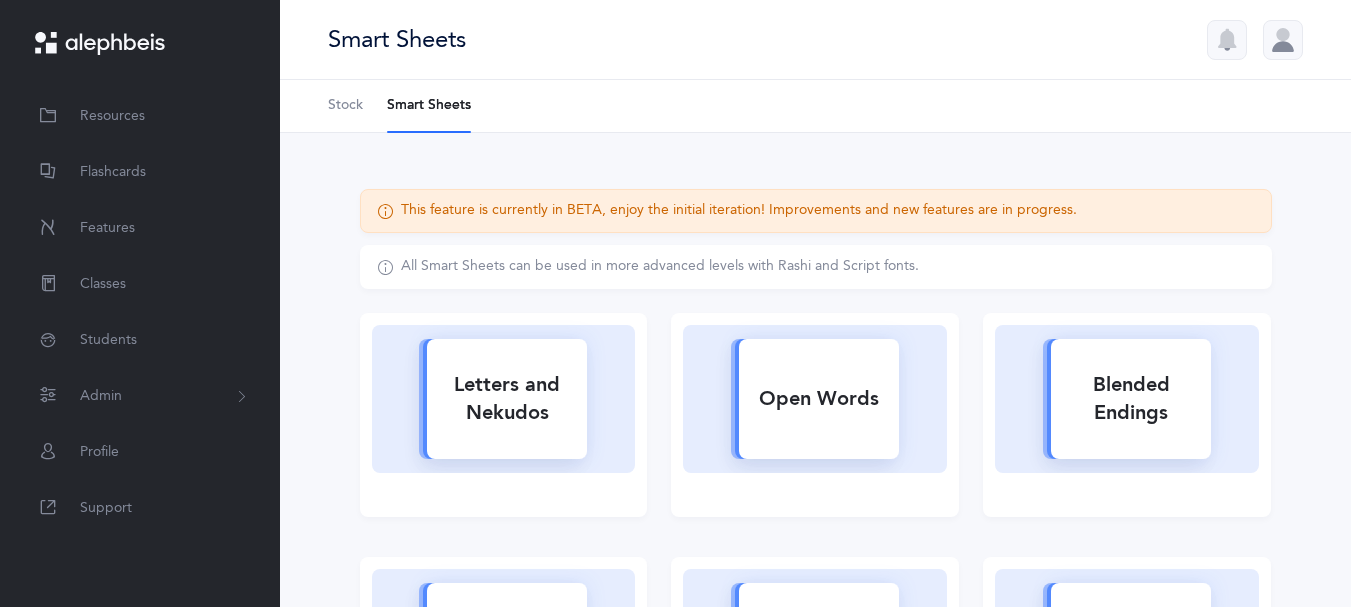 scroll, scrollTop: 0, scrollLeft: 0, axis: both 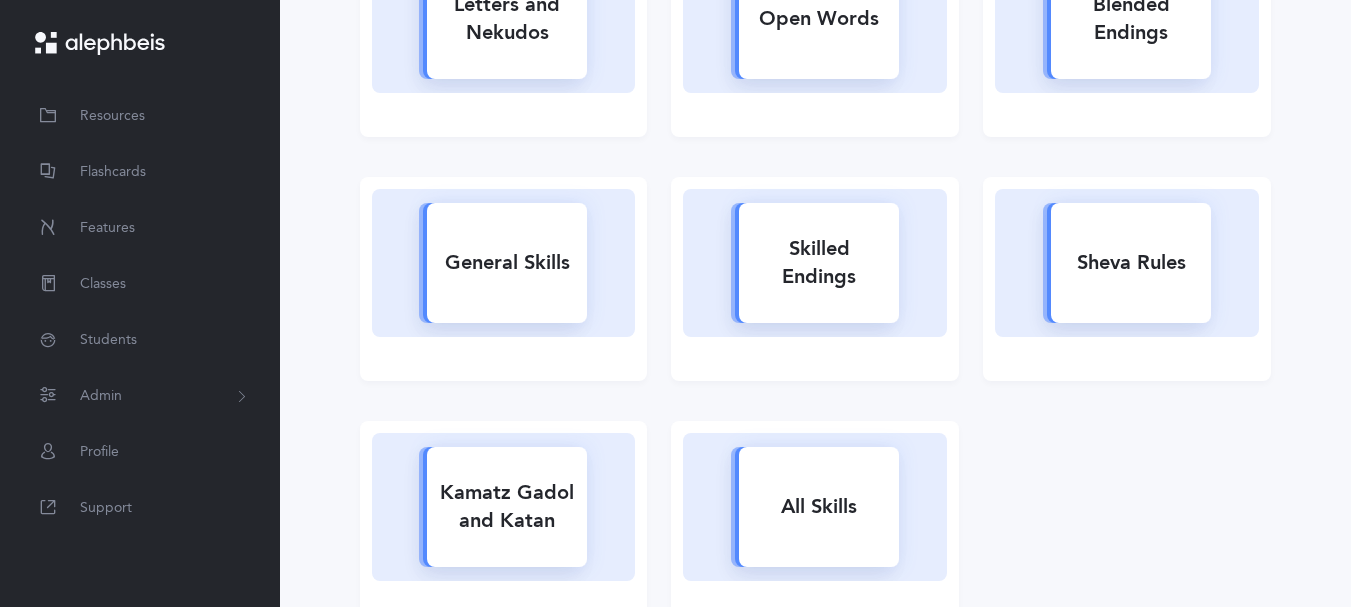 click on "All Skills" at bounding box center (819, 507) 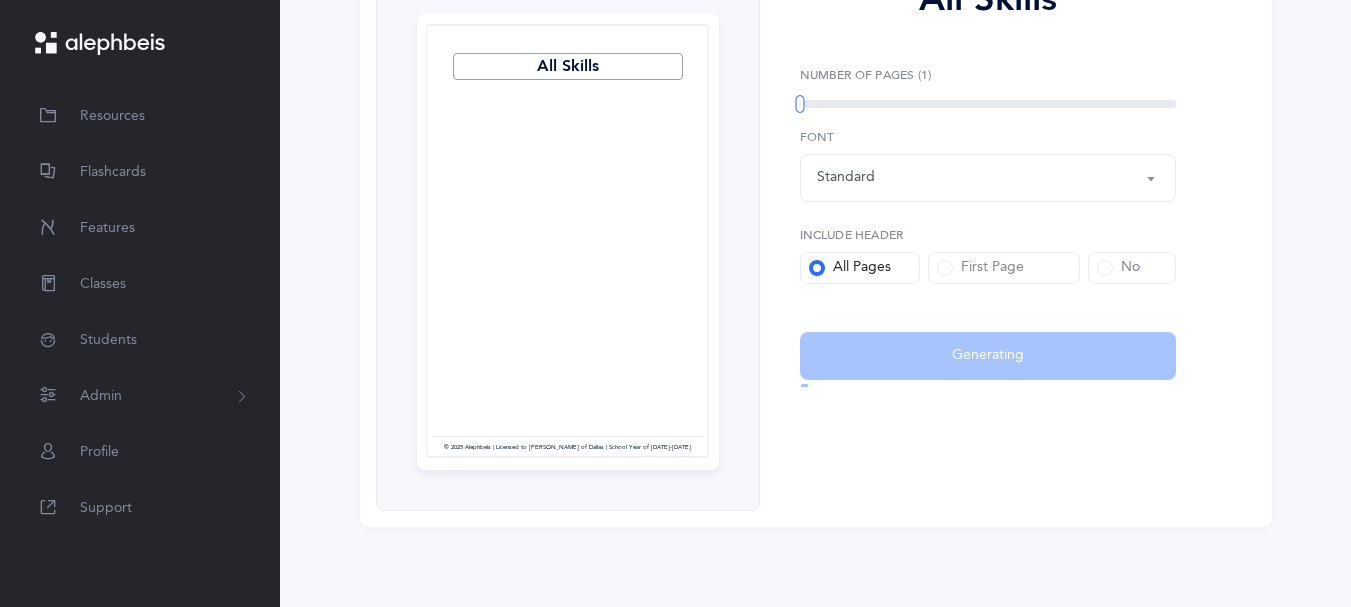 scroll, scrollTop: 0, scrollLeft: 0, axis: both 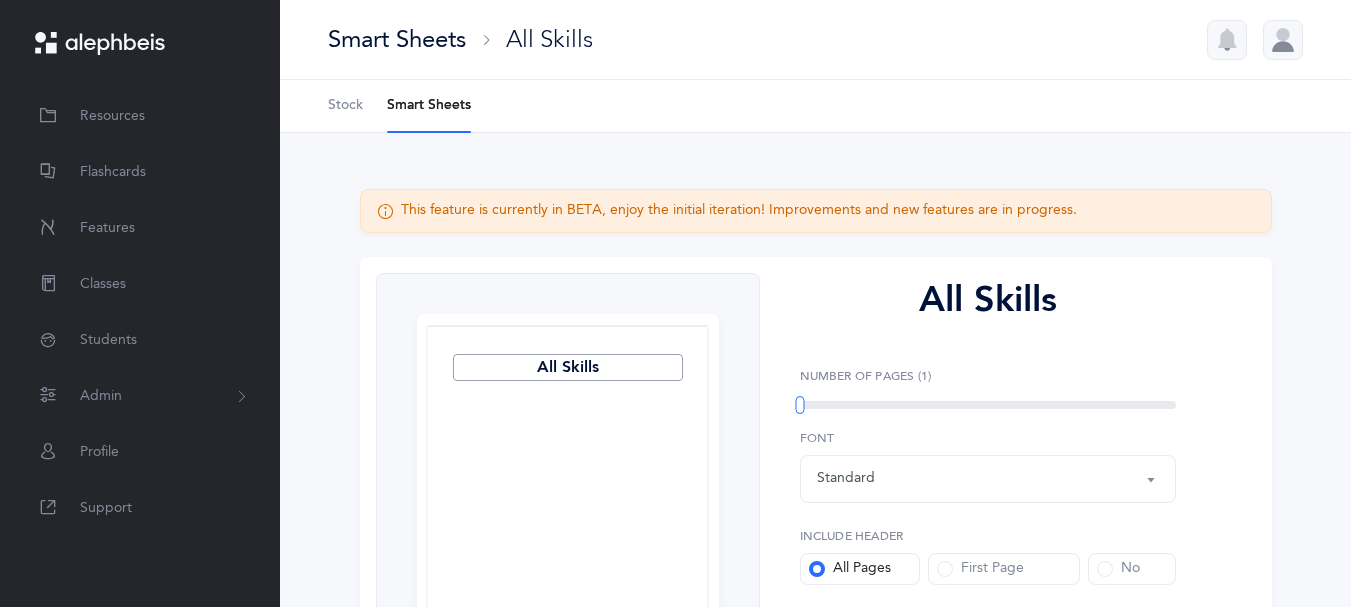 select 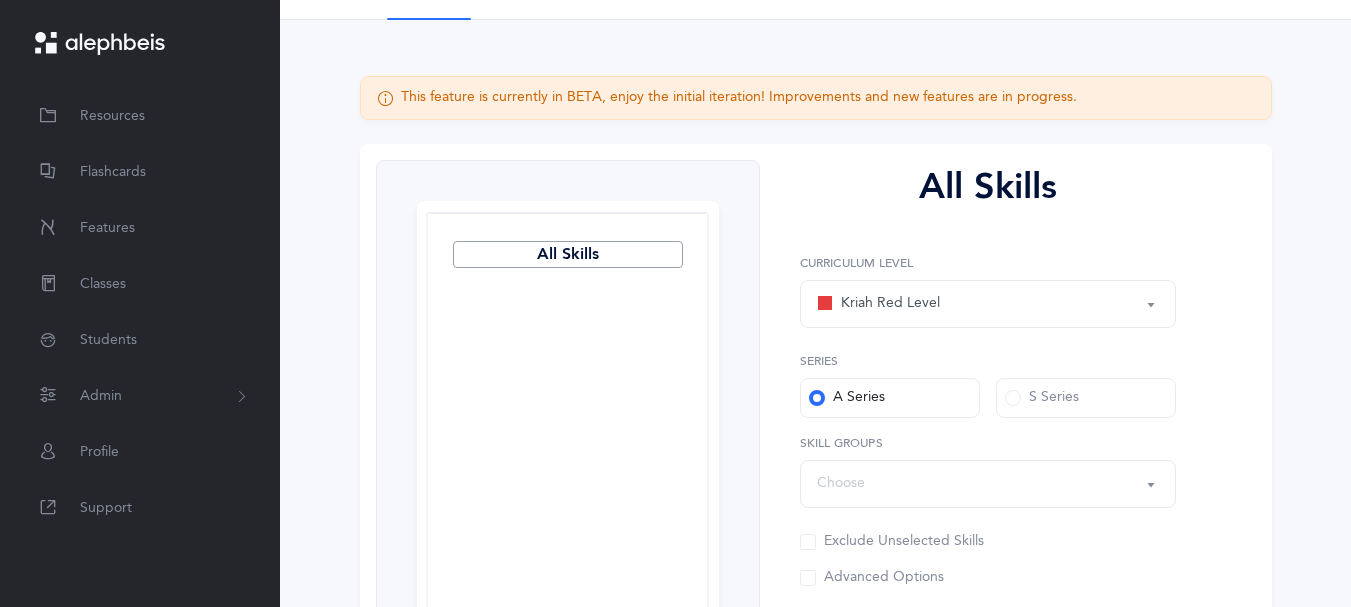 scroll, scrollTop: 60, scrollLeft: 0, axis: vertical 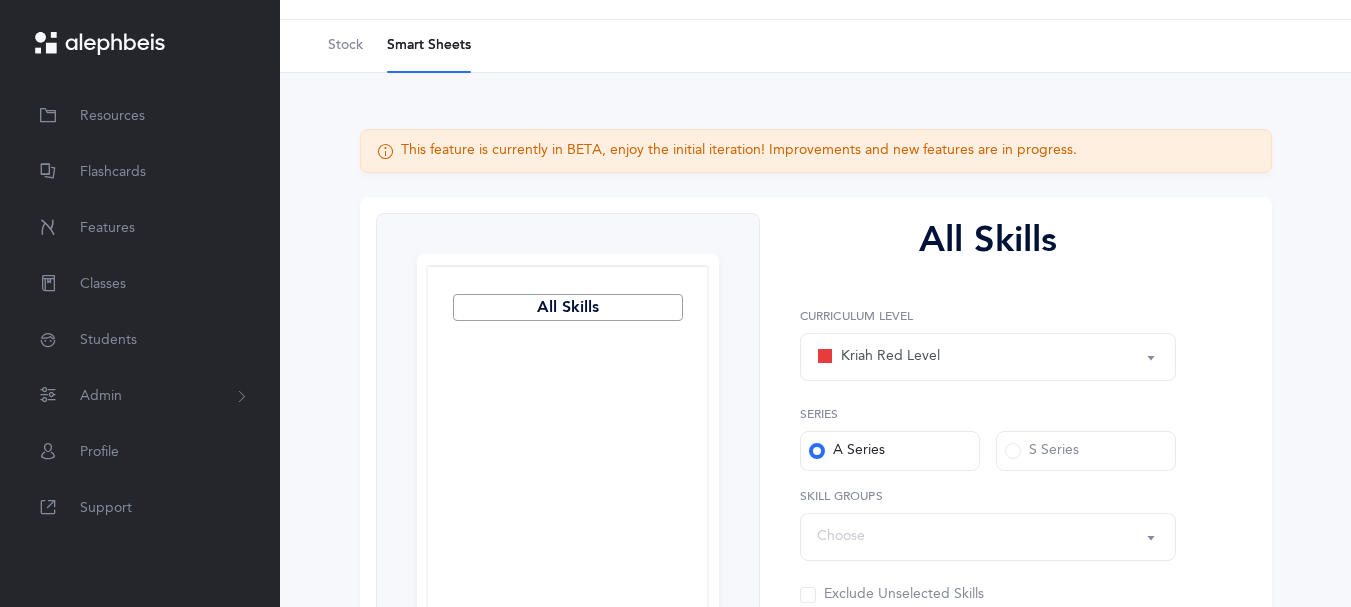 click at bounding box center [140, 44] 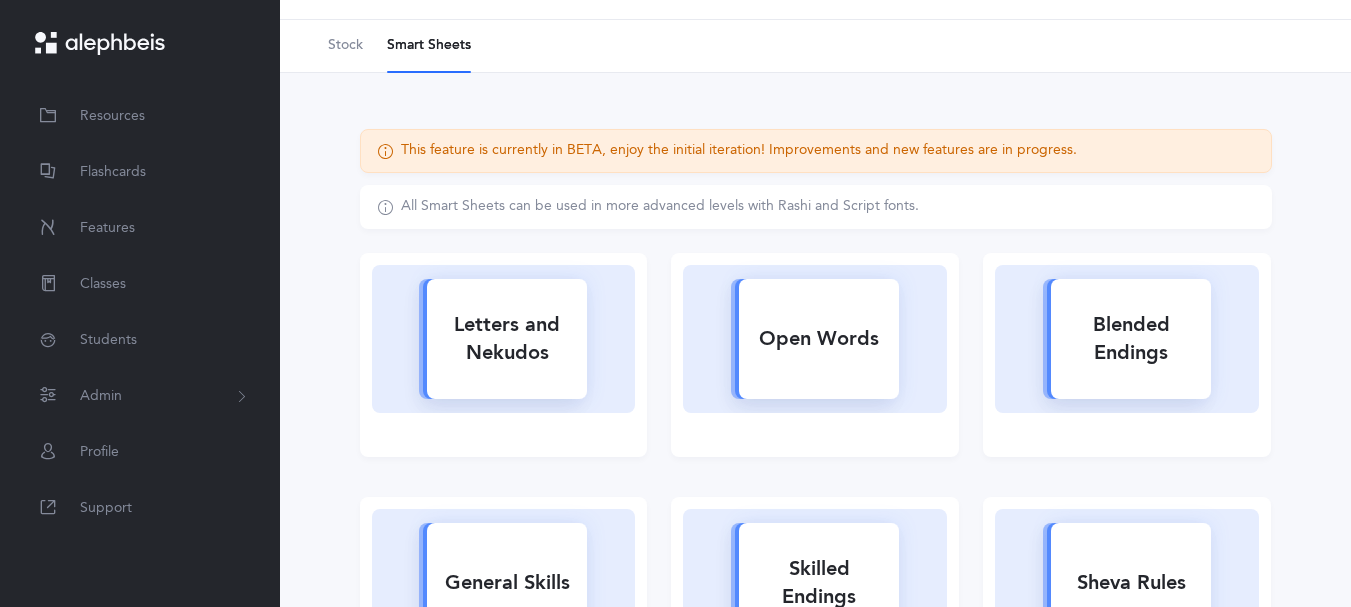 scroll, scrollTop: 0, scrollLeft: 0, axis: both 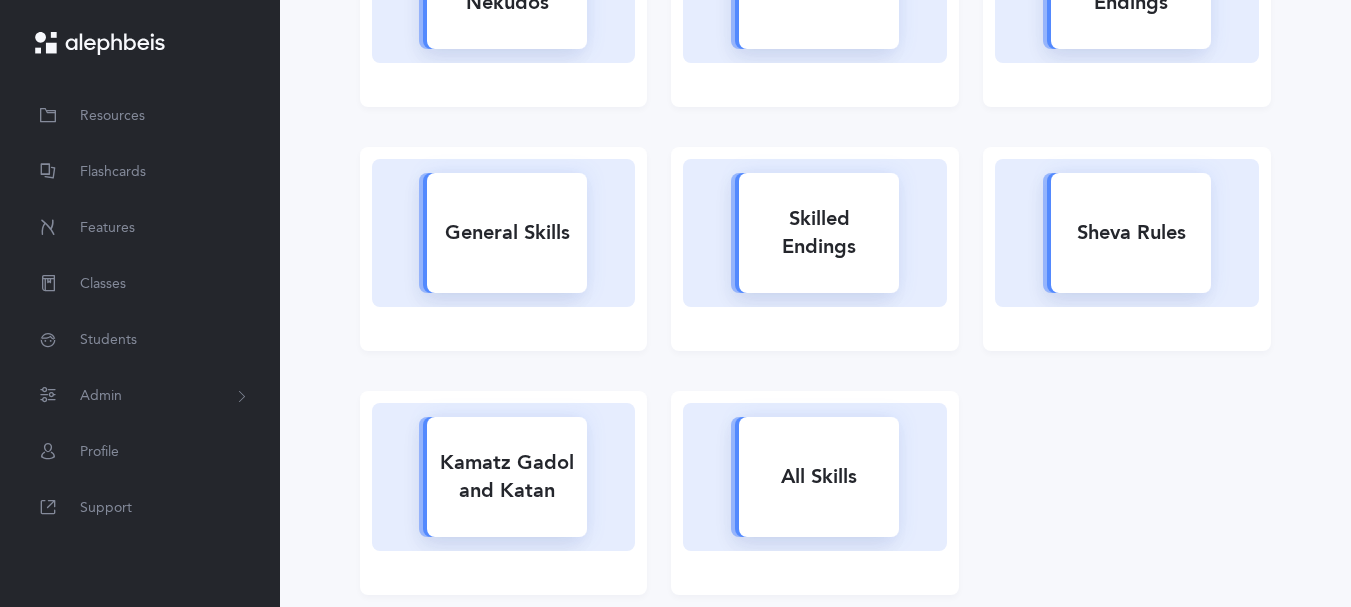 click on "General Skills" at bounding box center [507, 233] 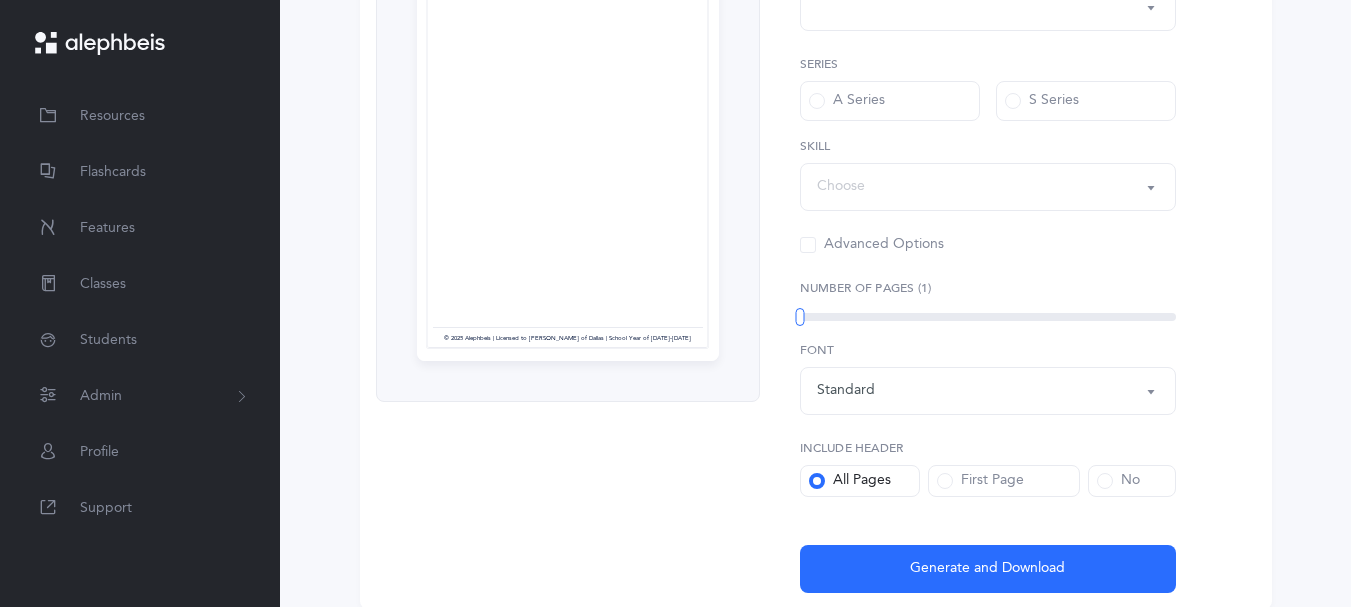 scroll, scrollTop: 0, scrollLeft: 0, axis: both 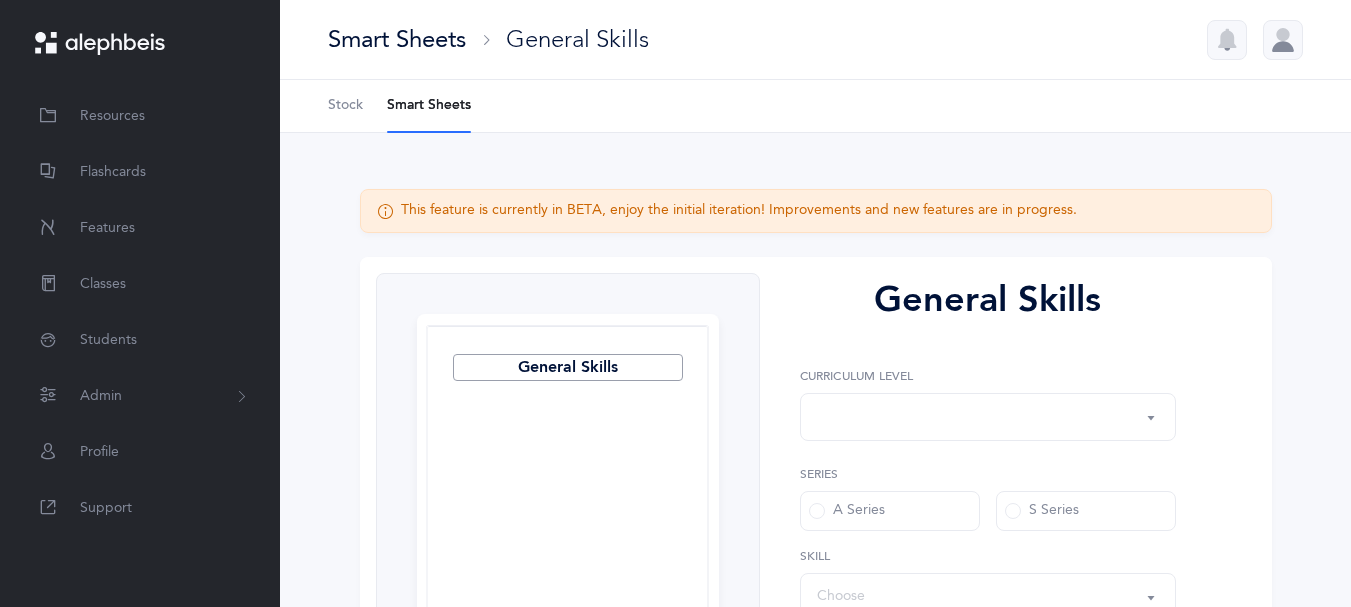 select on "1" 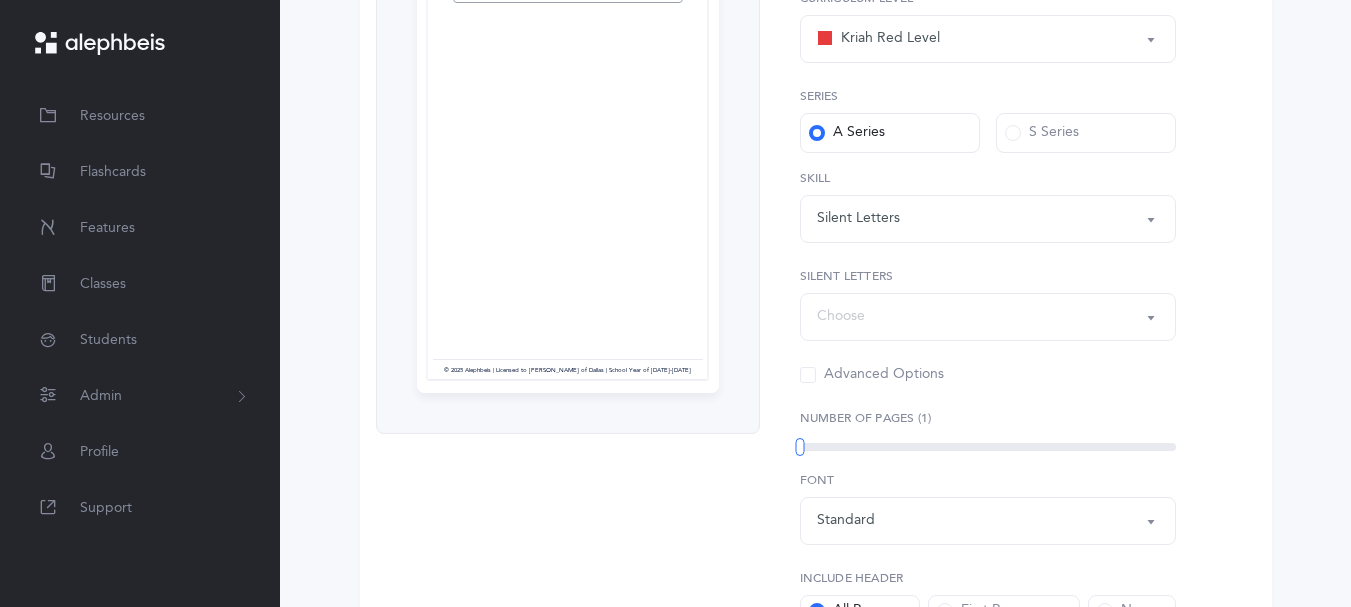 scroll, scrollTop: 430, scrollLeft: 0, axis: vertical 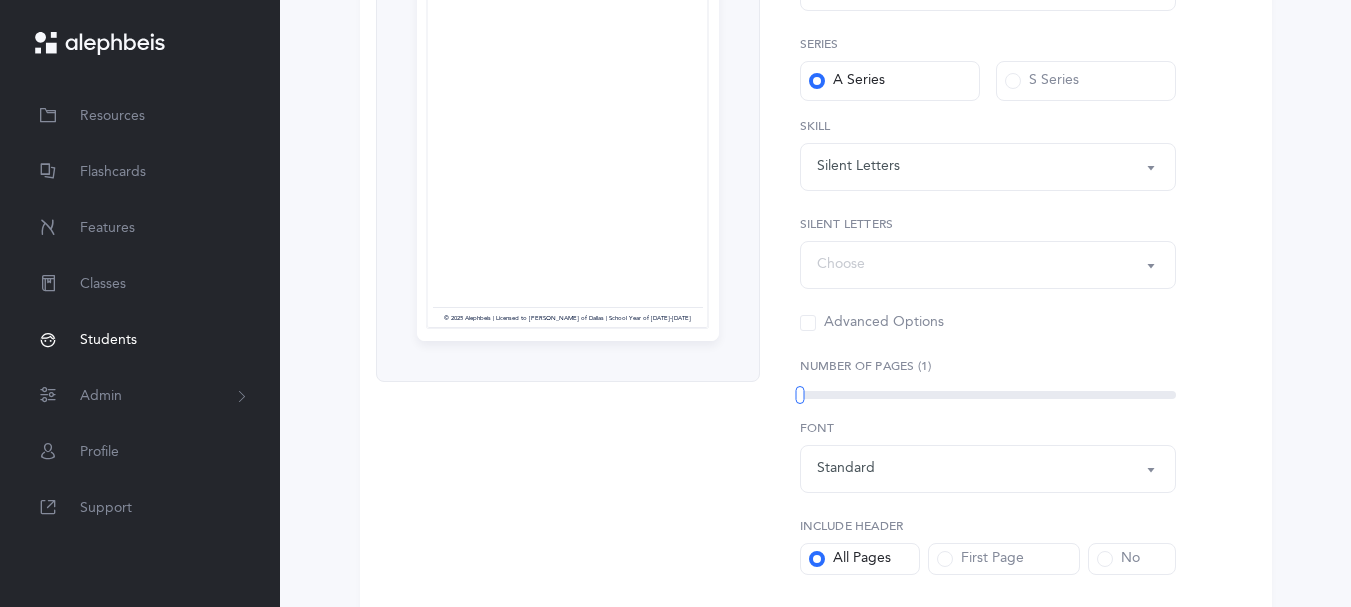 click on "Students" at bounding box center [108, 340] 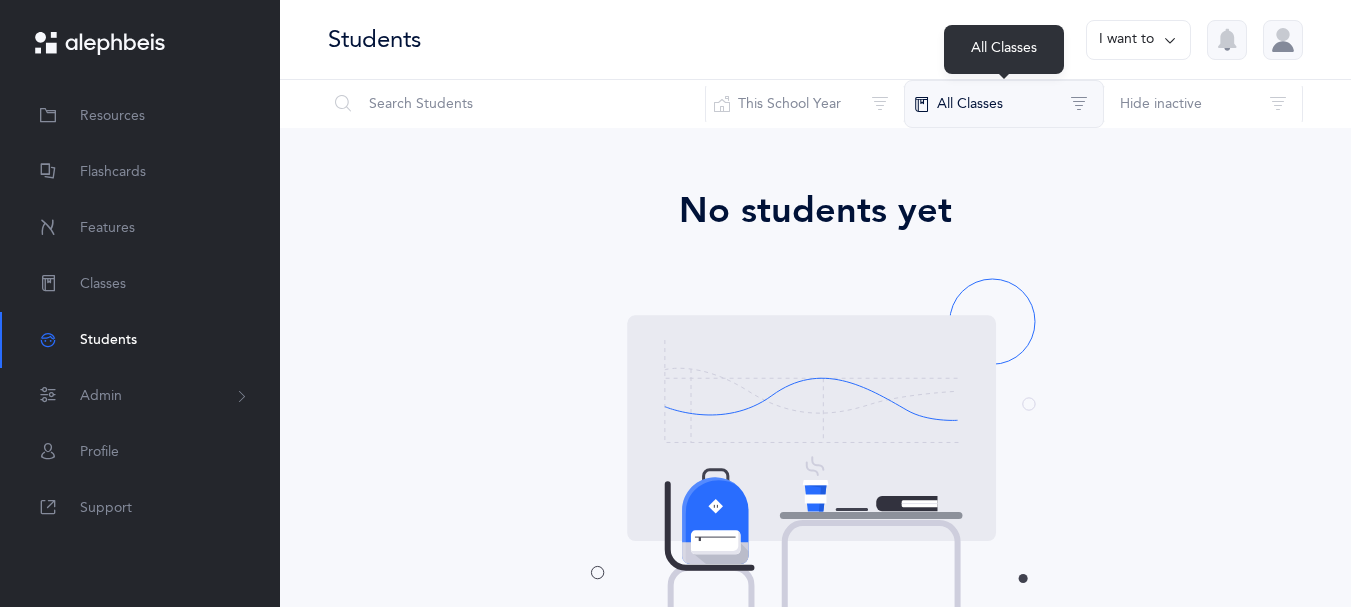 click on "All Classes" at bounding box center [1004, 104] 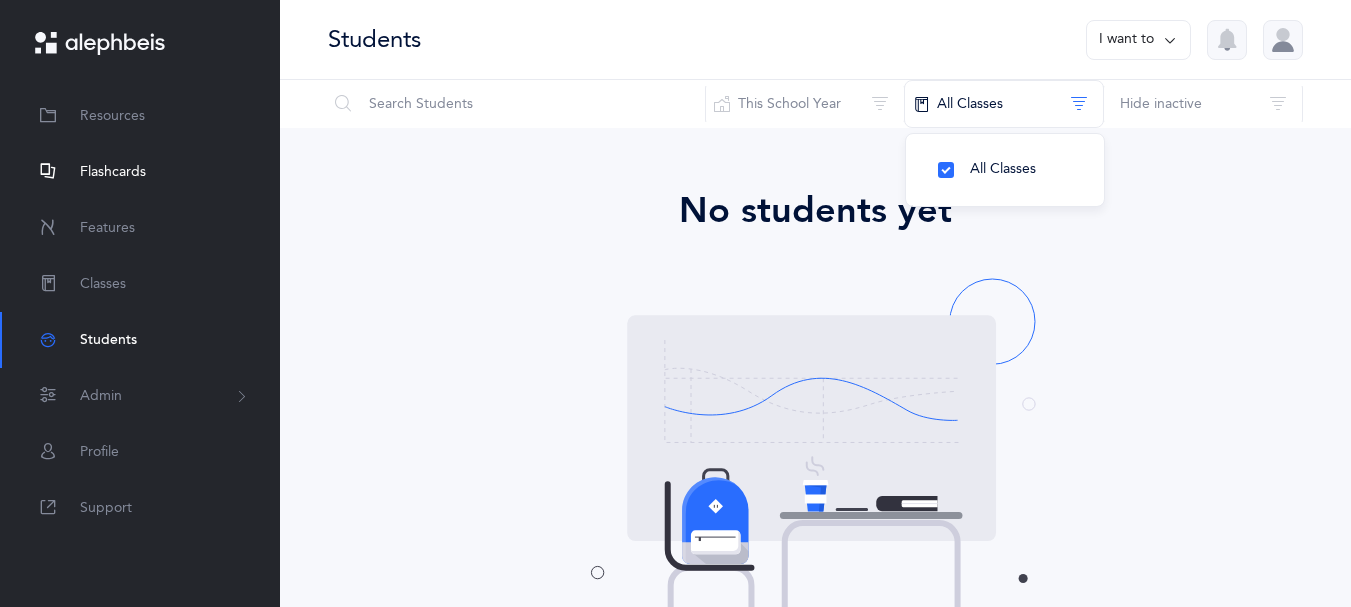 click on "Flashcards" at bounding box center (140, 172) 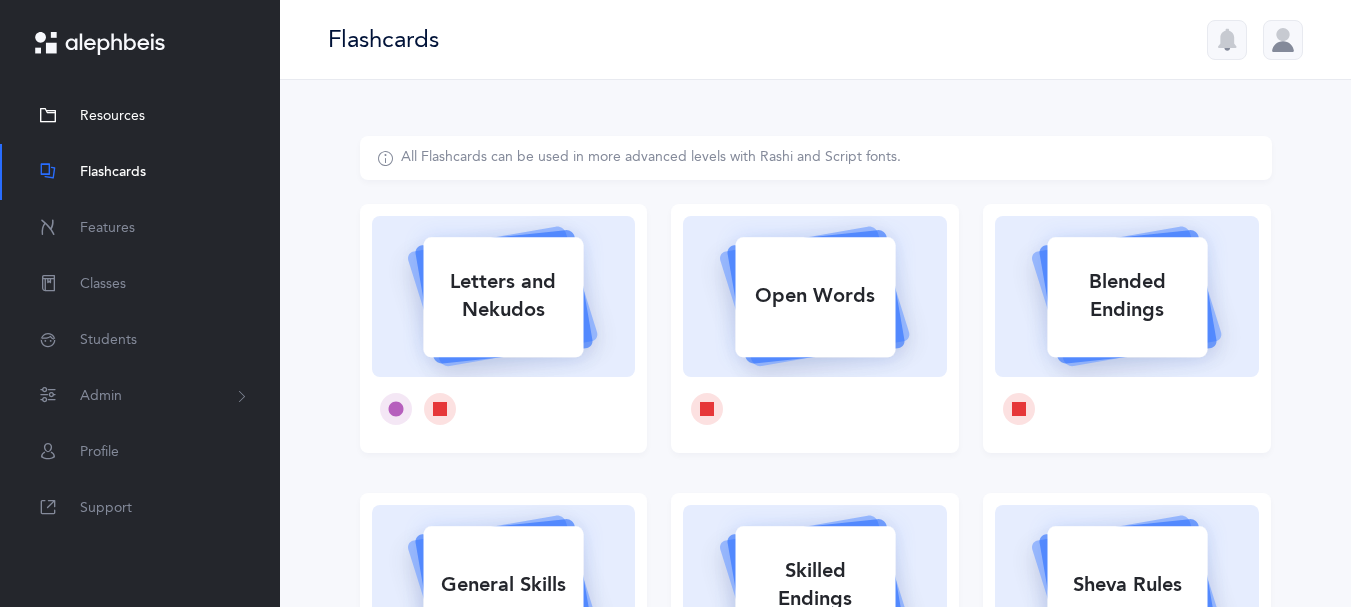 click on "Resources" at bounding box center [112, 116] 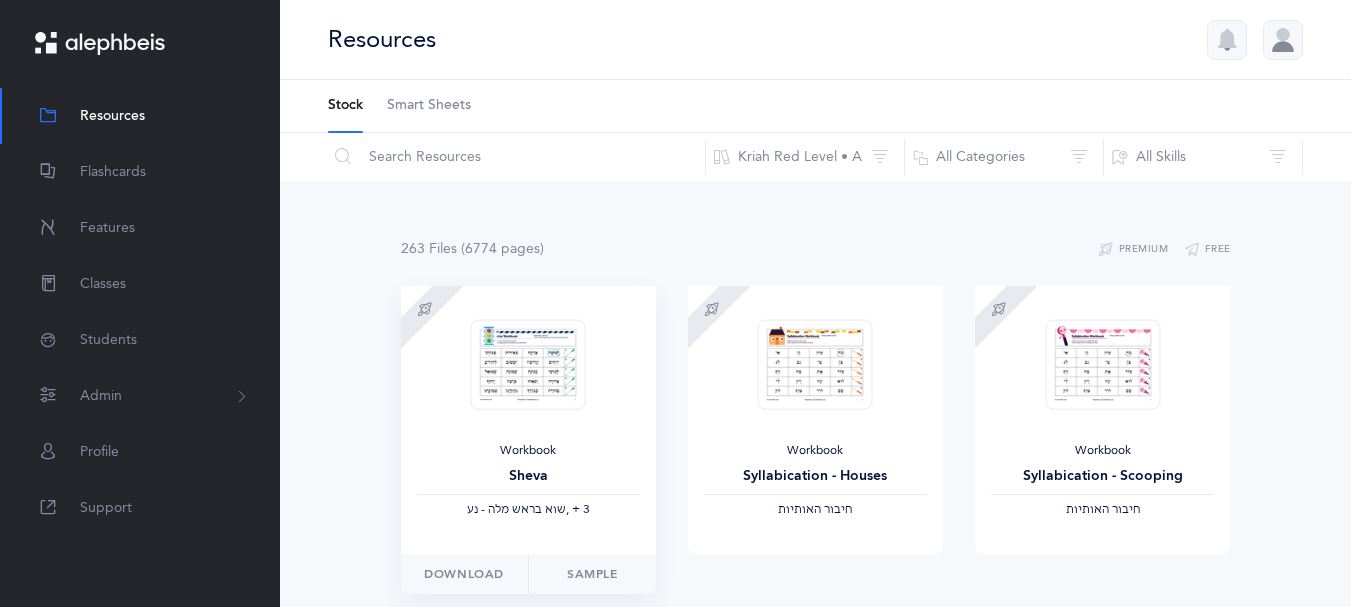 click at bounding box center (528, 364) 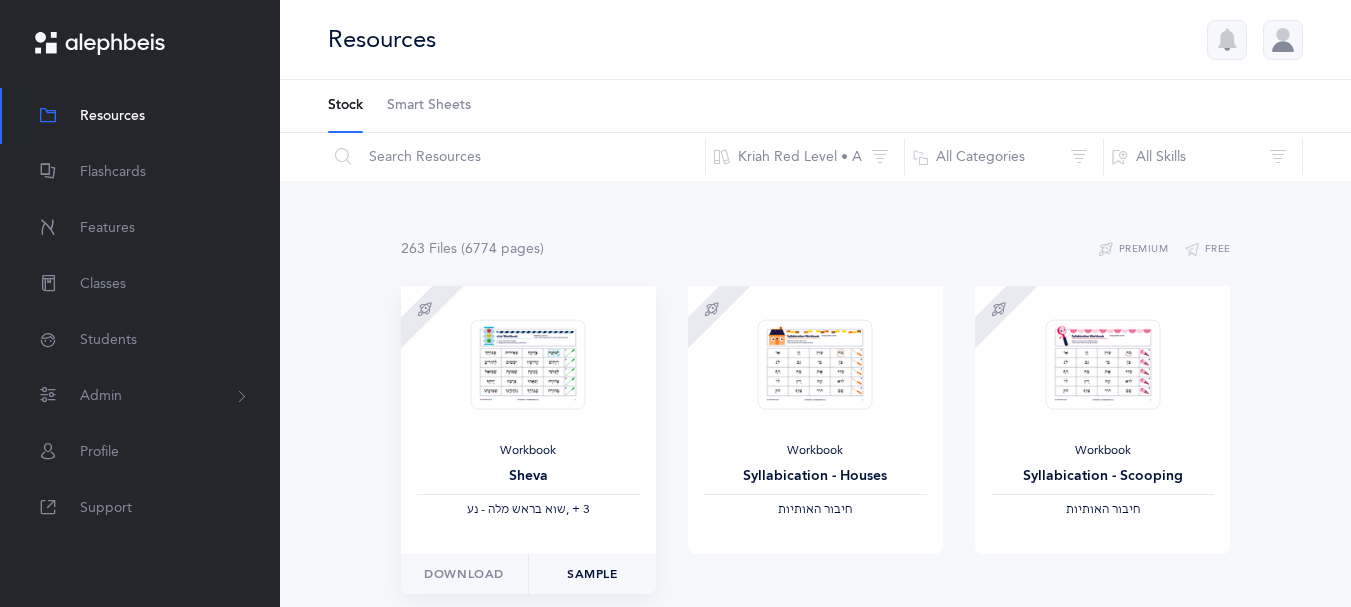 click on "Sample" at bounding box center [592, 574] 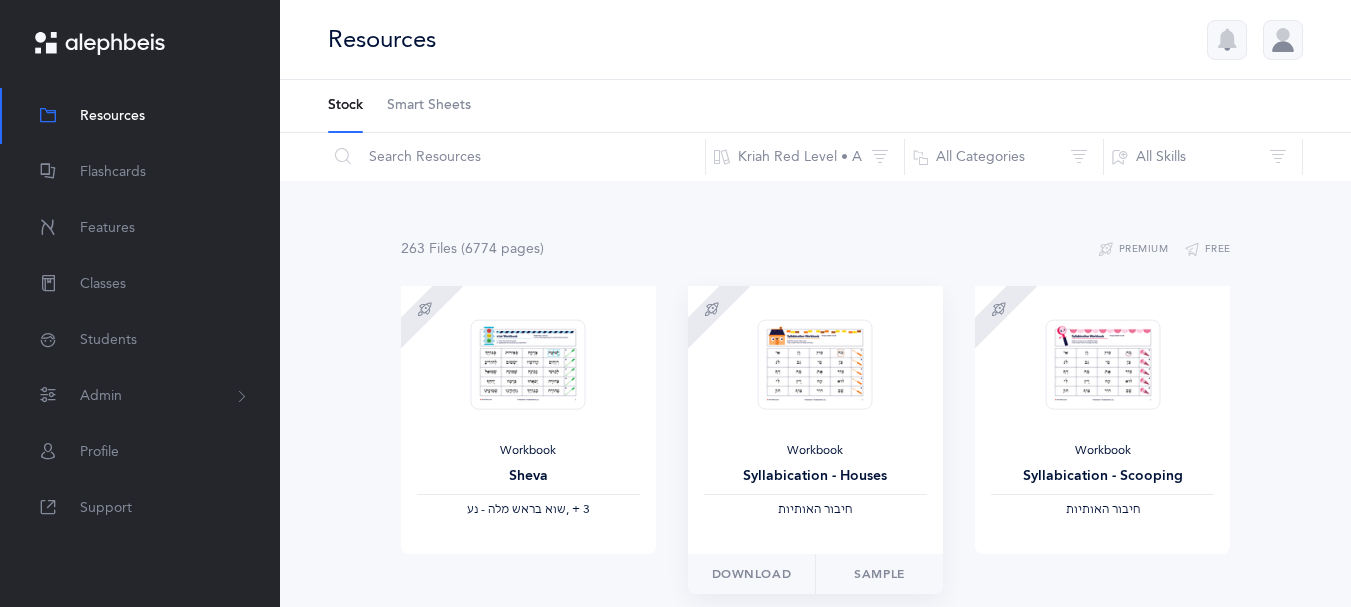 click at bounding box center [815, 364] 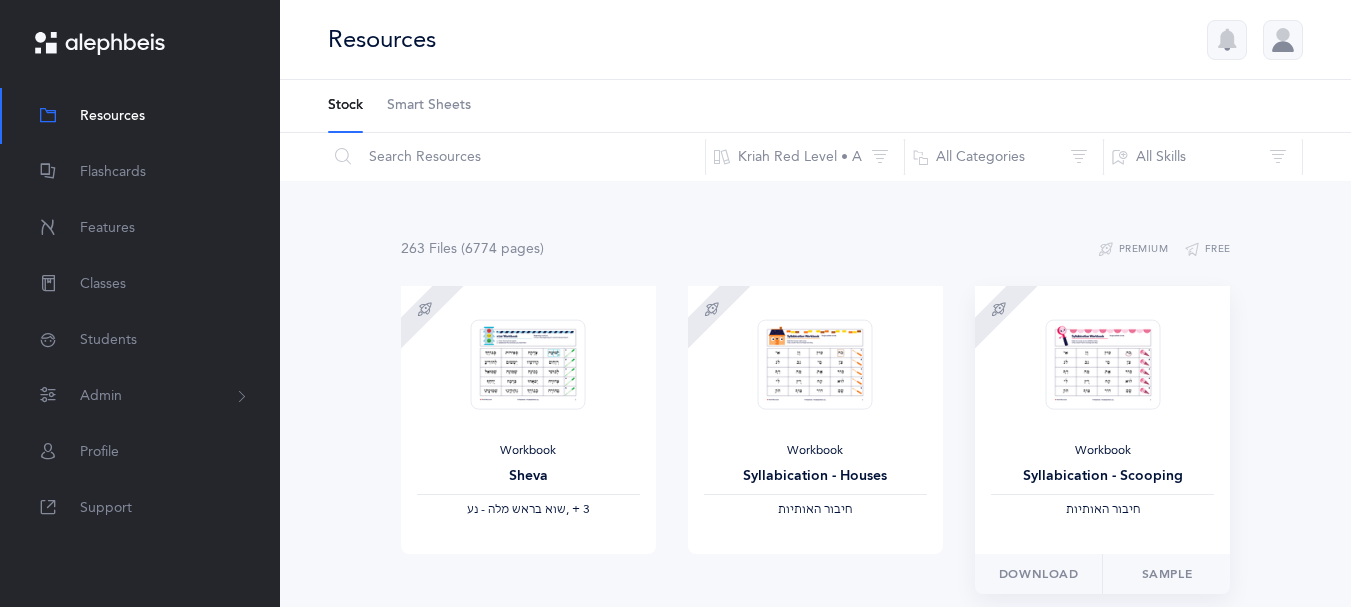 click at bounding box center [1102, 364] 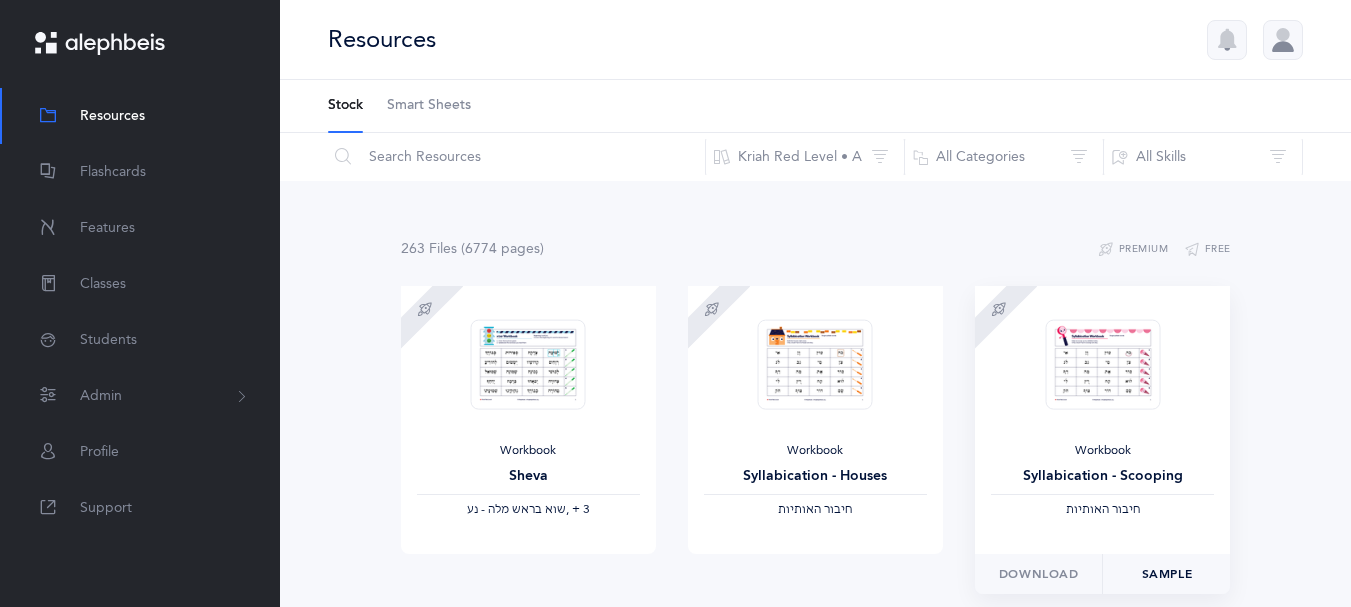 click on "Sample" at bounding box center (1166, 574) 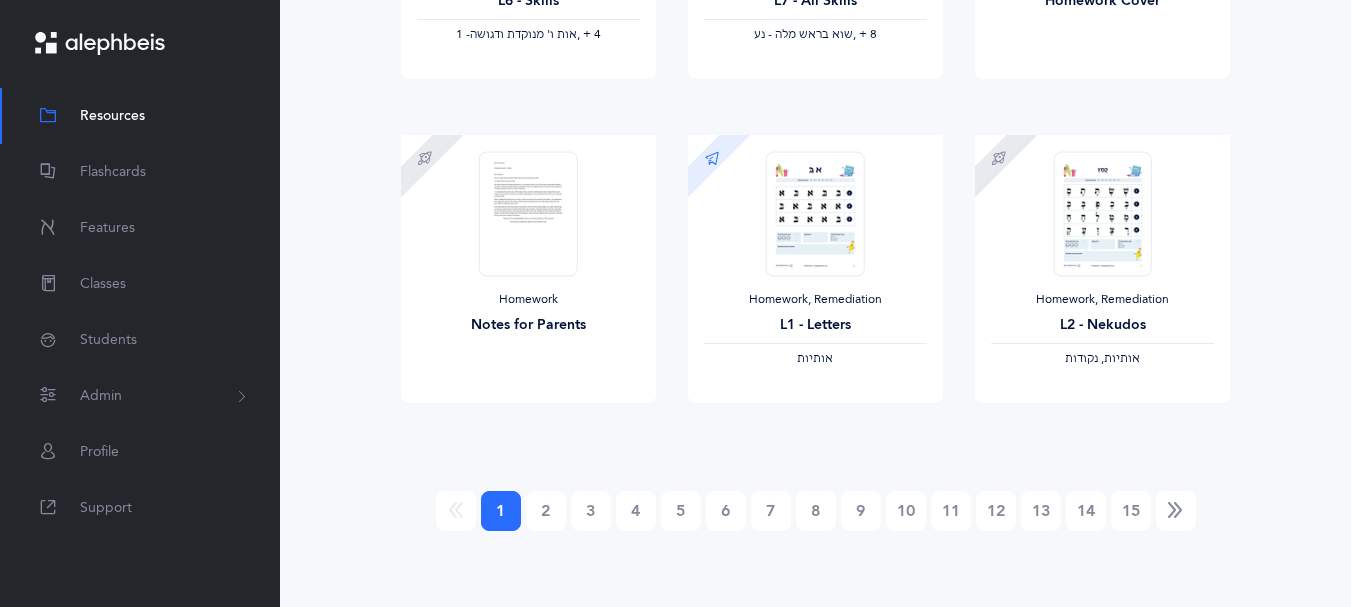 scroll, scrollTop: 1775, scrollLeft: 0, axis: vertical 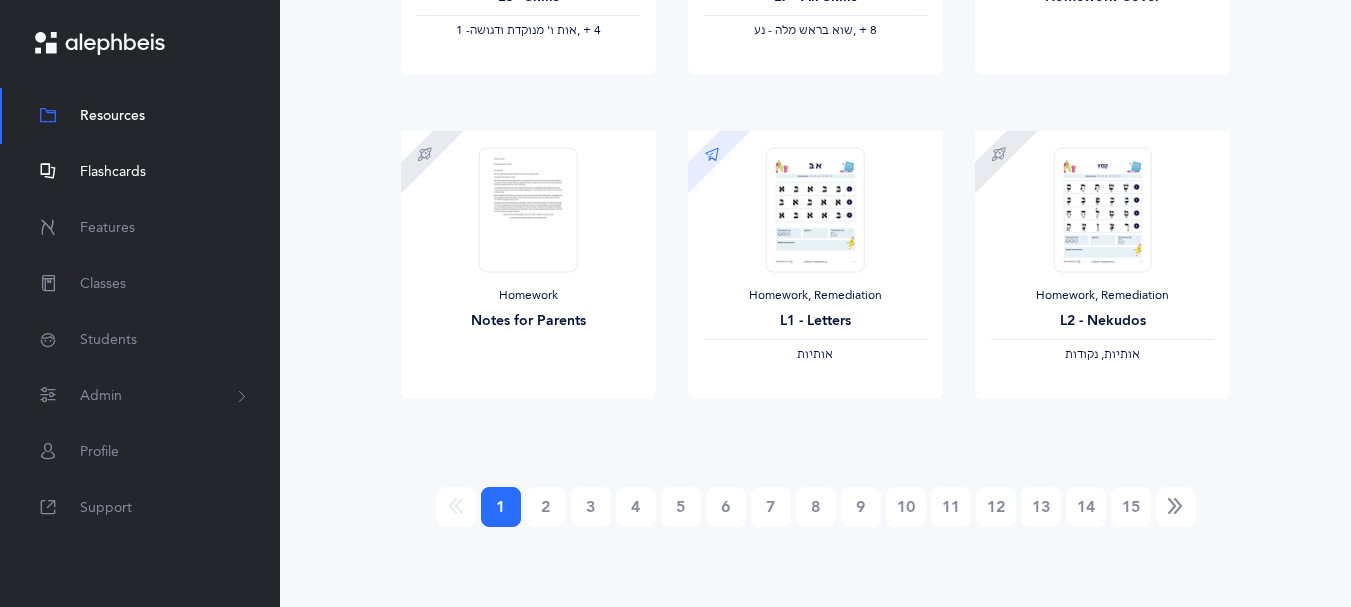 click on "Flashcards" at bounding box center [113, 172] 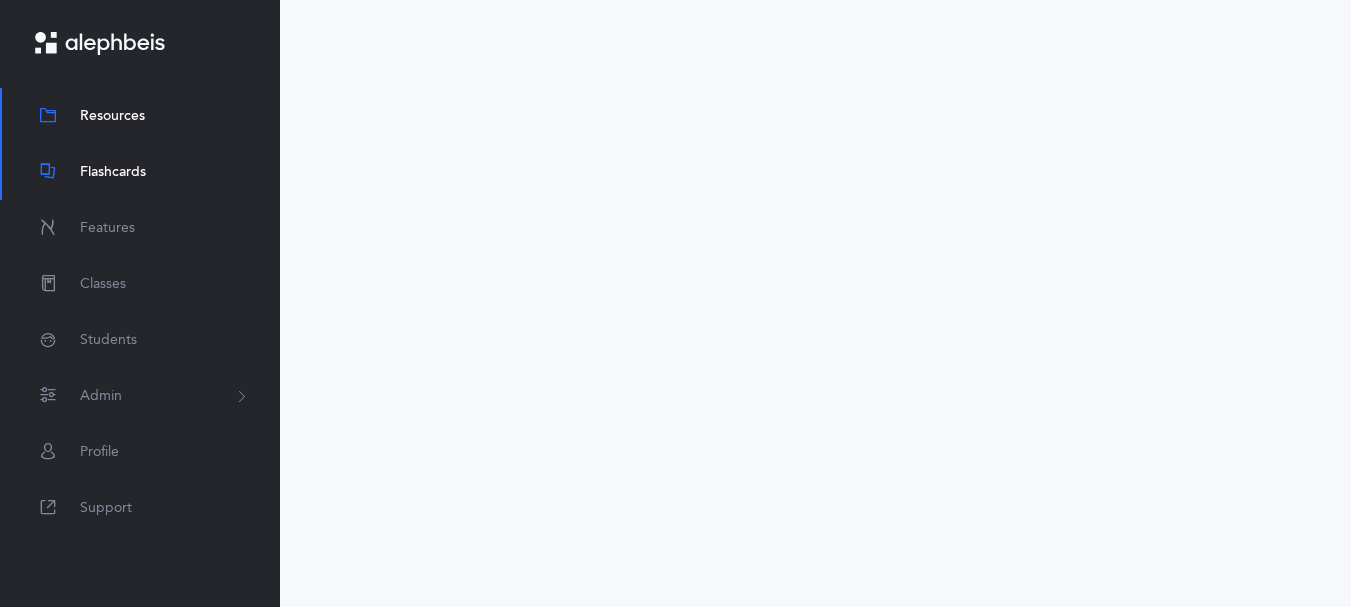 scroll, scrollTop: 0, scrollLeft: 0, axis: both 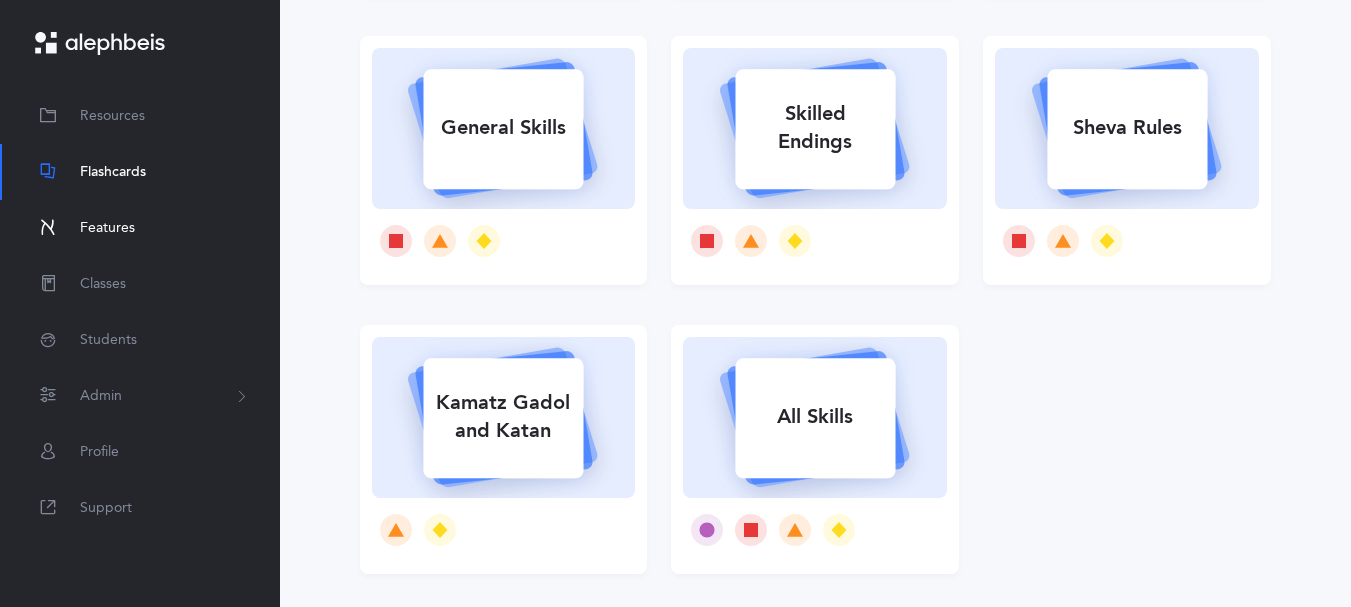 click on "Features" at bounding box center (107, 228) 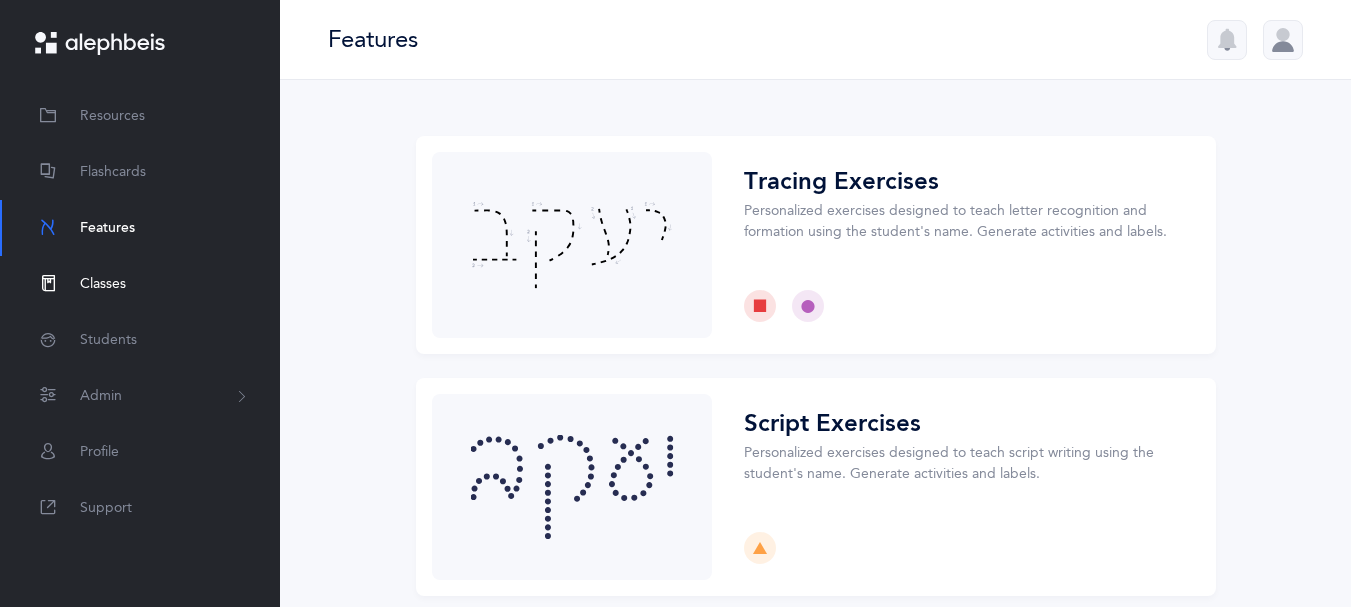 click on "Classes" at bounding box center [140, 284] 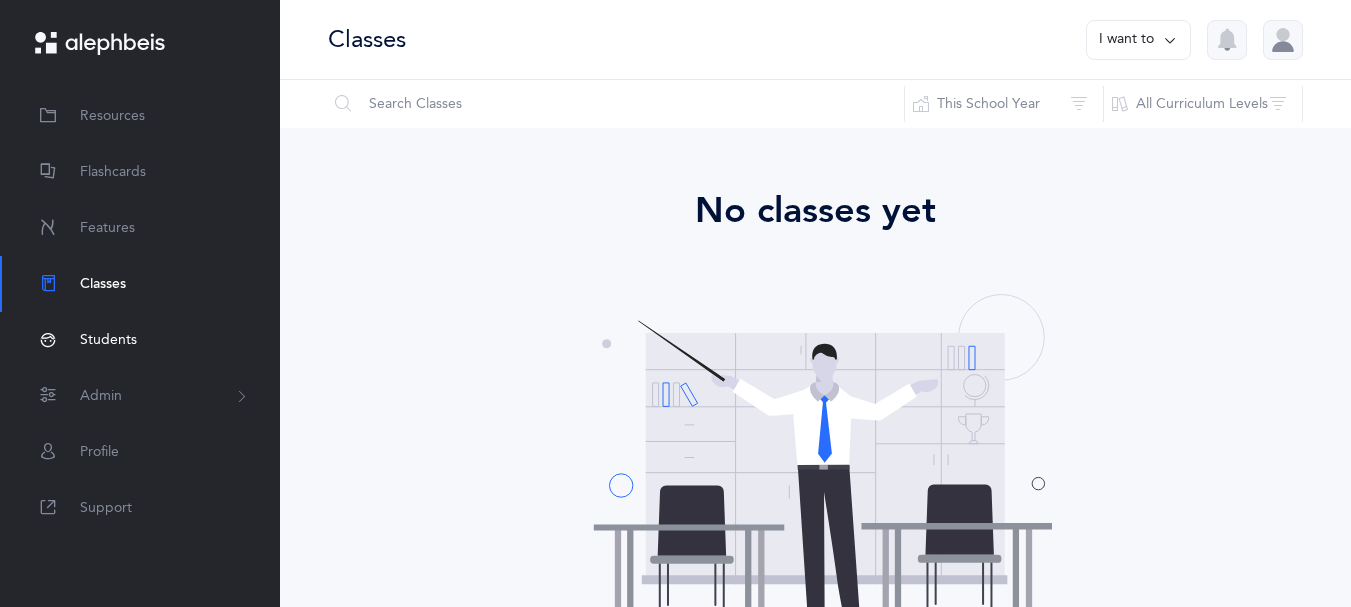 click on "Students" at bounding box center [140, 340] 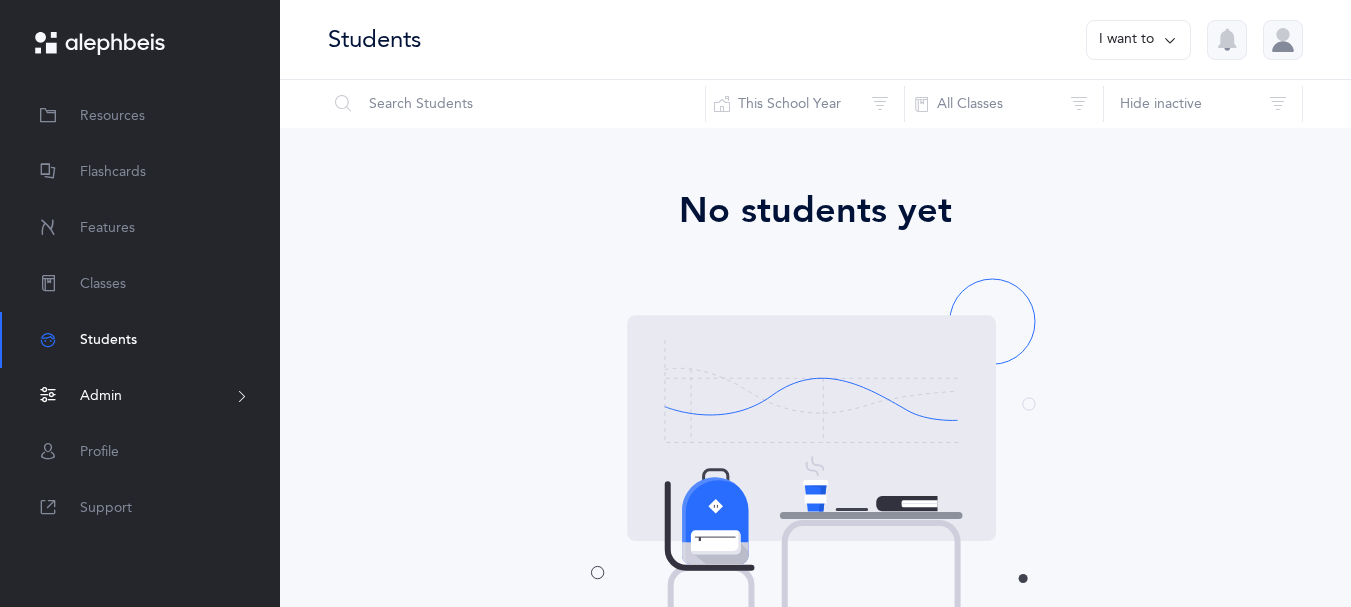 click on "Admin" at bounding box center (140, 396) 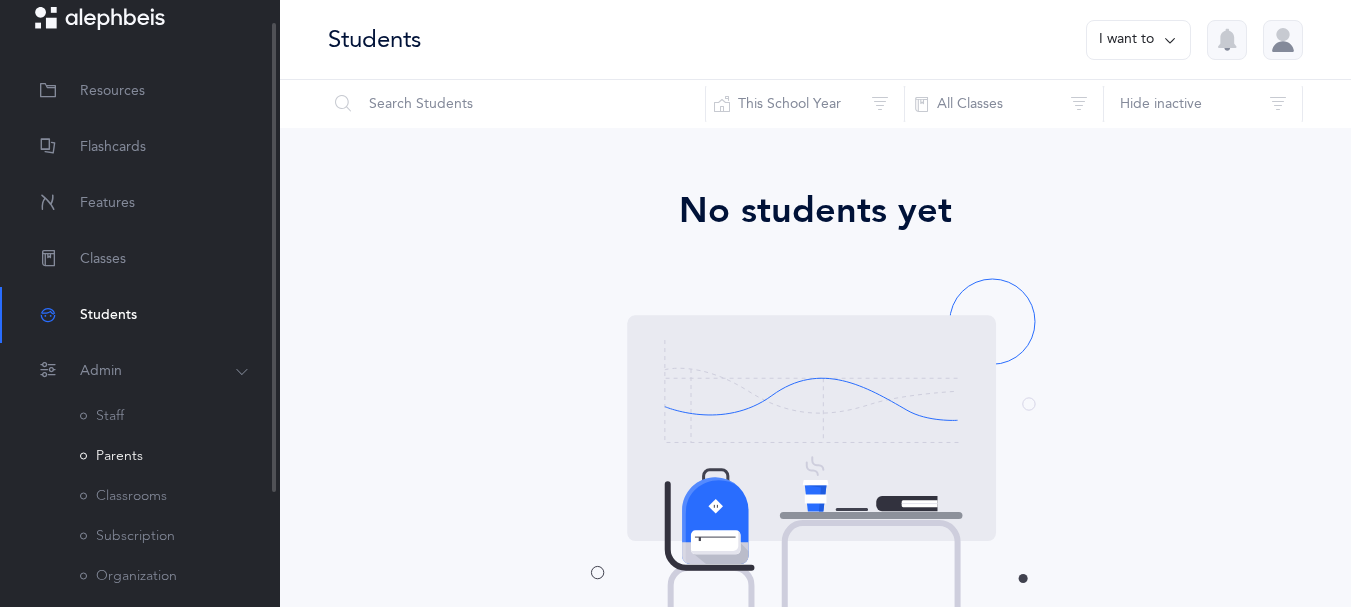click on "Parents" at bounding box center (111, 456) 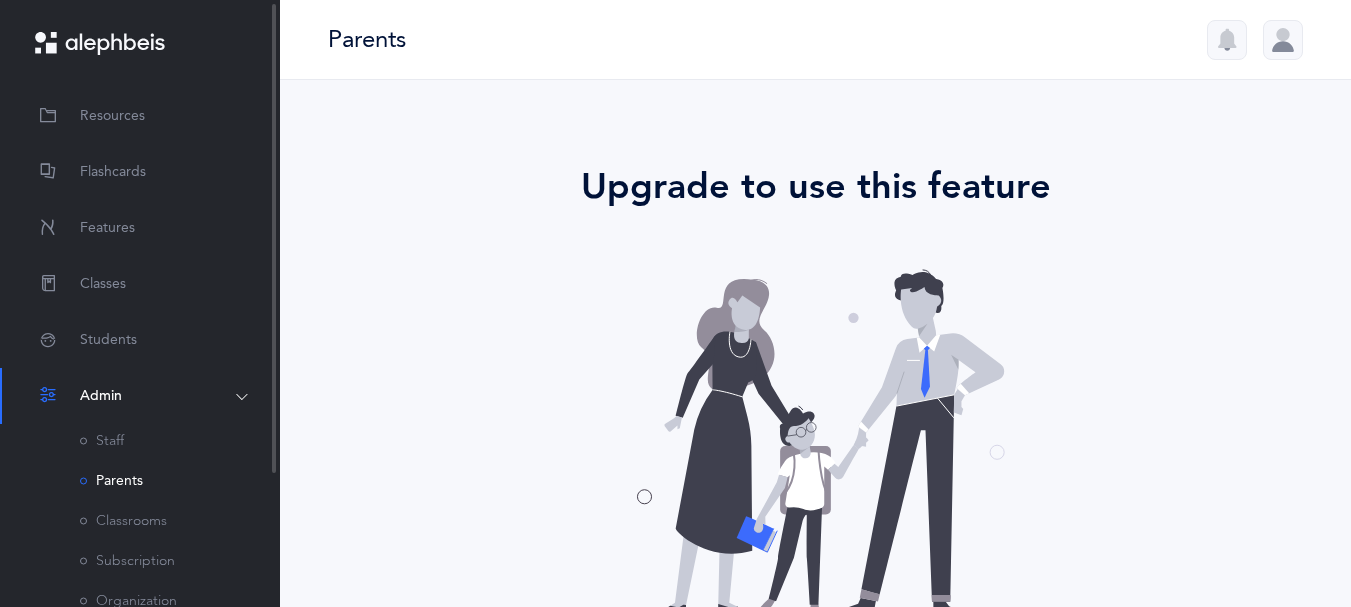 click at bounding box center [100, 44] 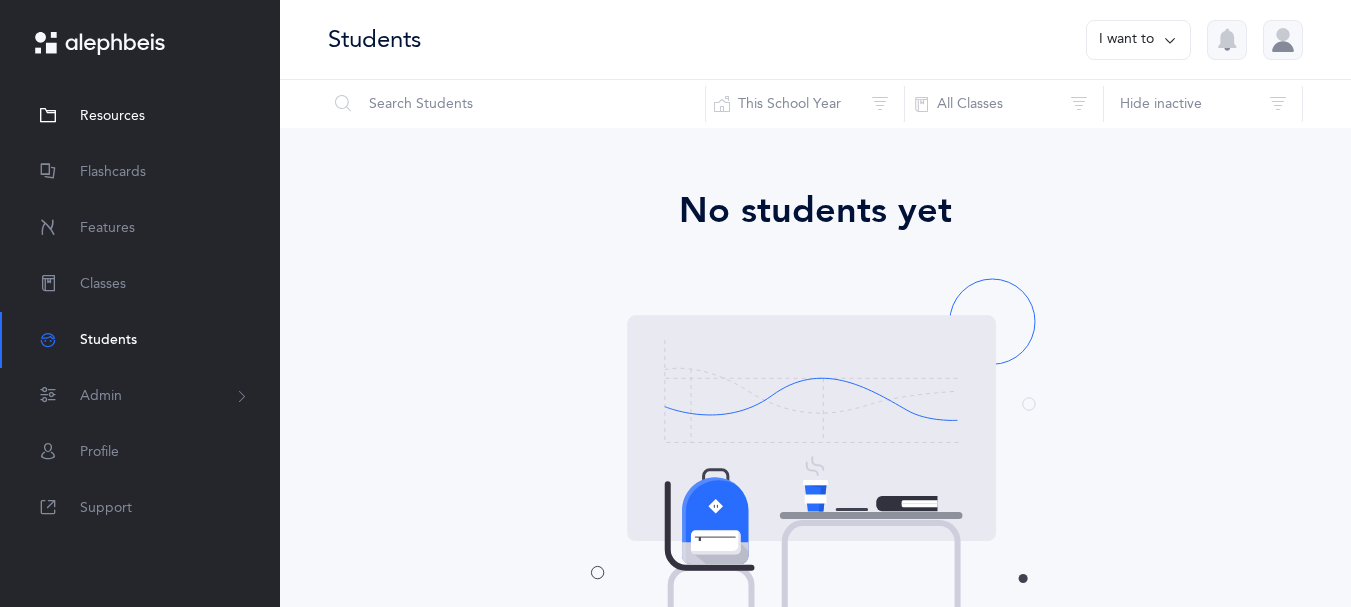 click on "Resources" at bounding box center [112, 116] 